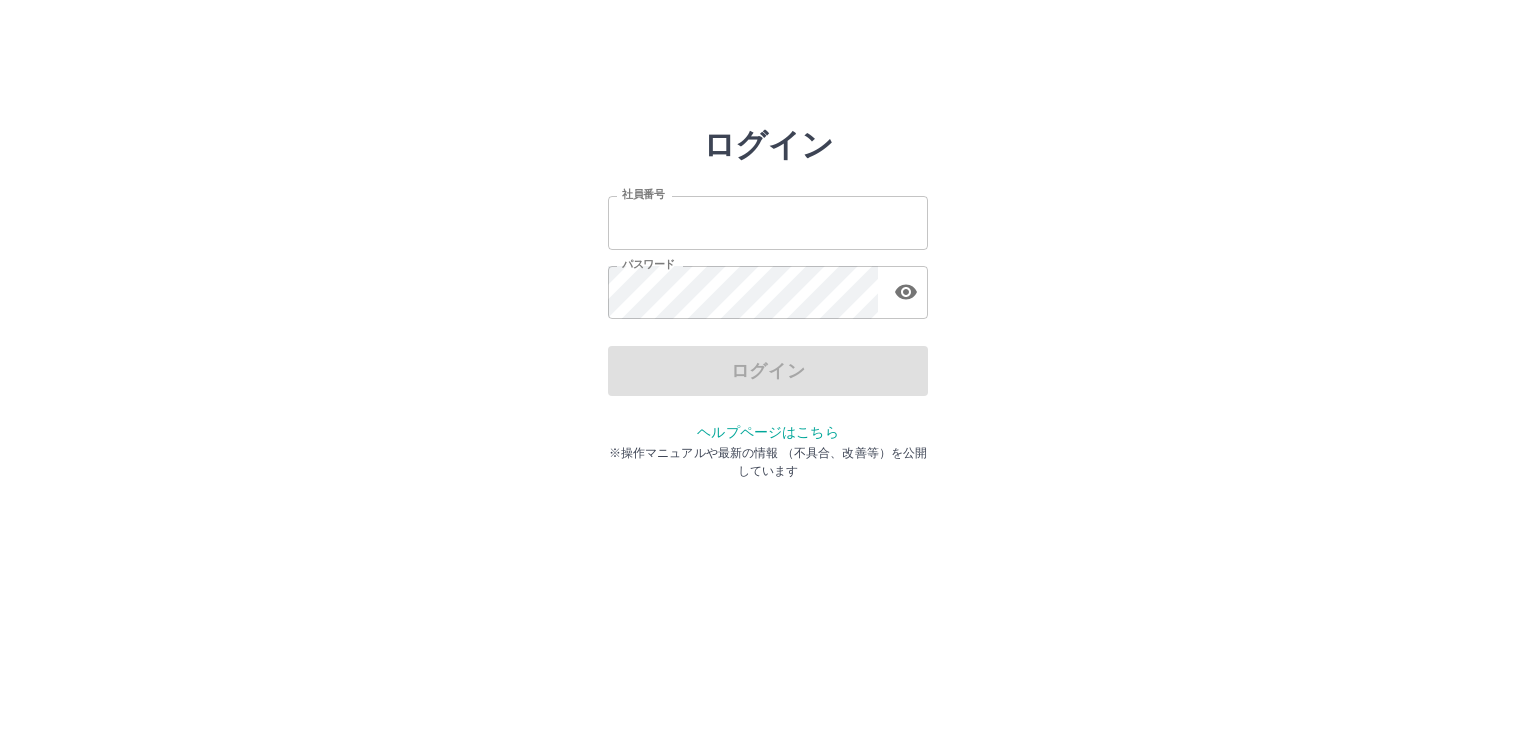 scroll, scrollTop: 0, scrollLeft: 0, axis: both 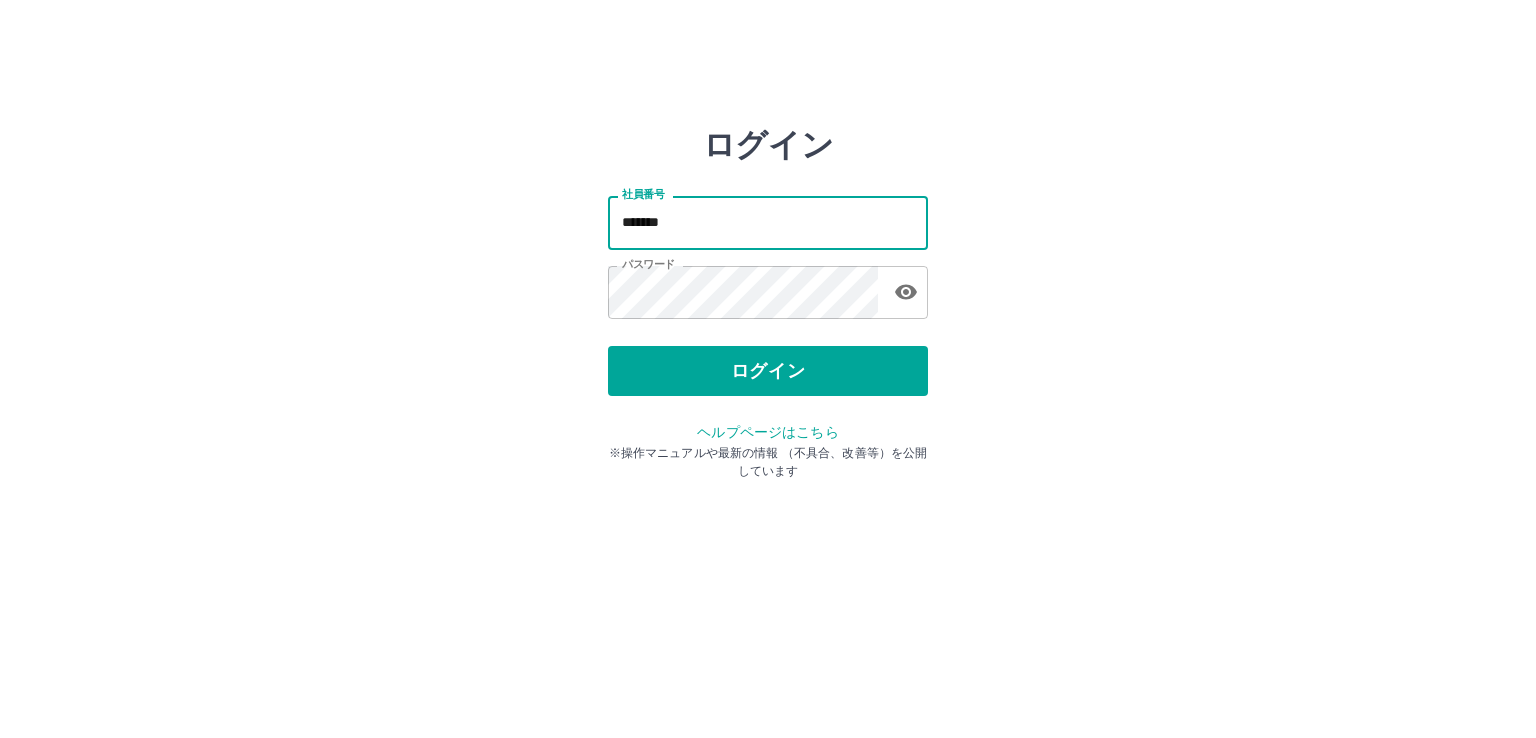 click on "*******" at bounding box center [768, 222] 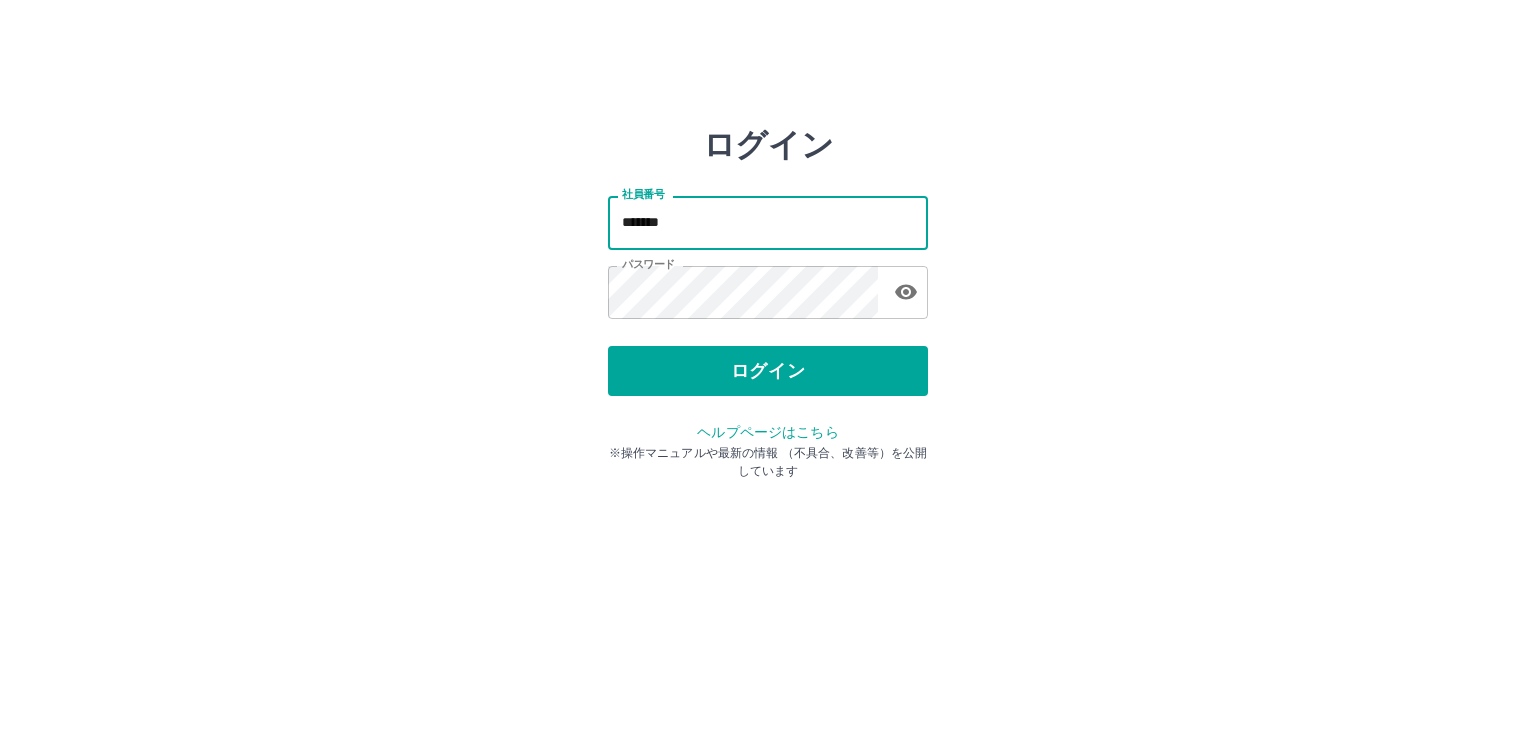 drag, startPoint x: 750, startPoint y: 369, endPoint x: 1160, endPoint y: 272, distance: 421.31818 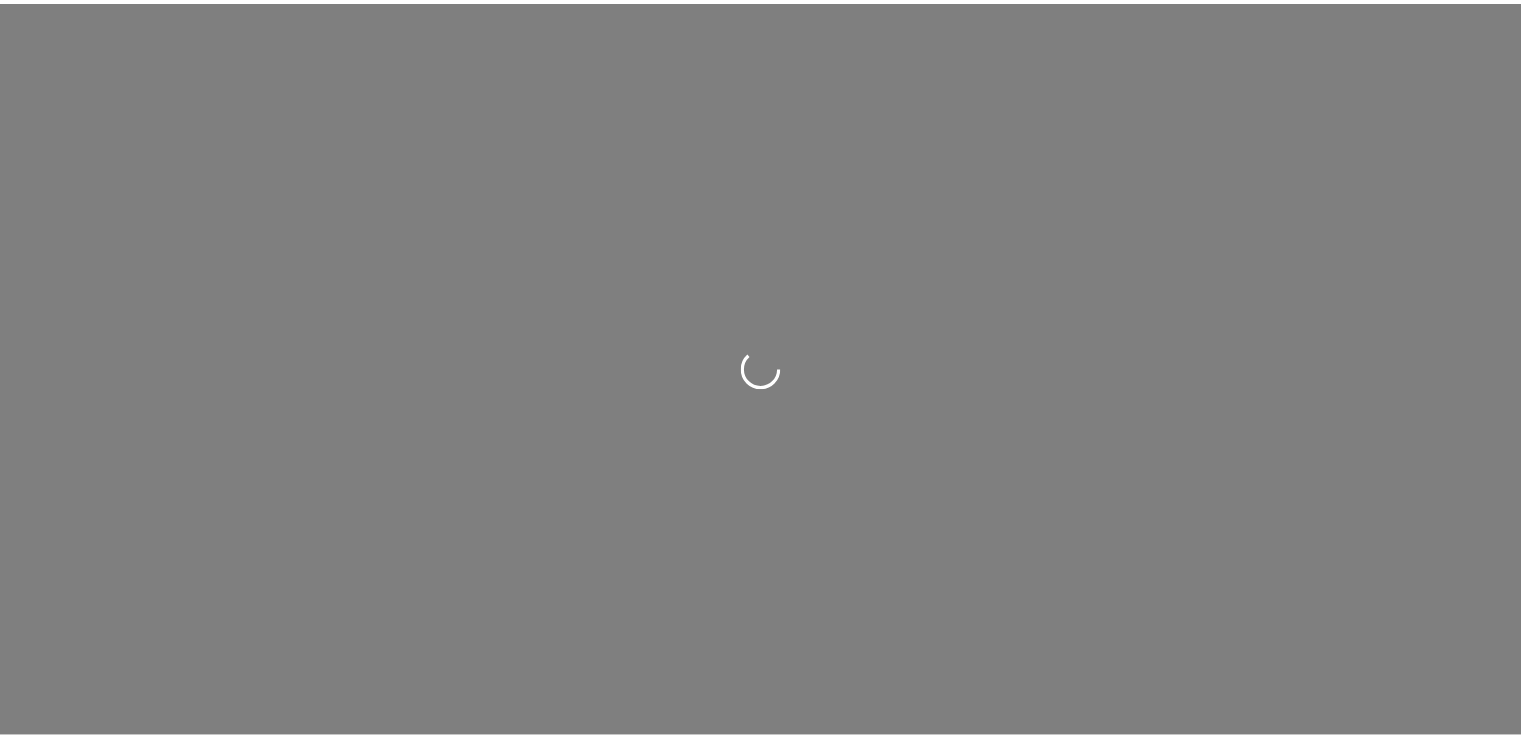 scroll, scrollTop: 0, scrollLeft: 0, axis: both 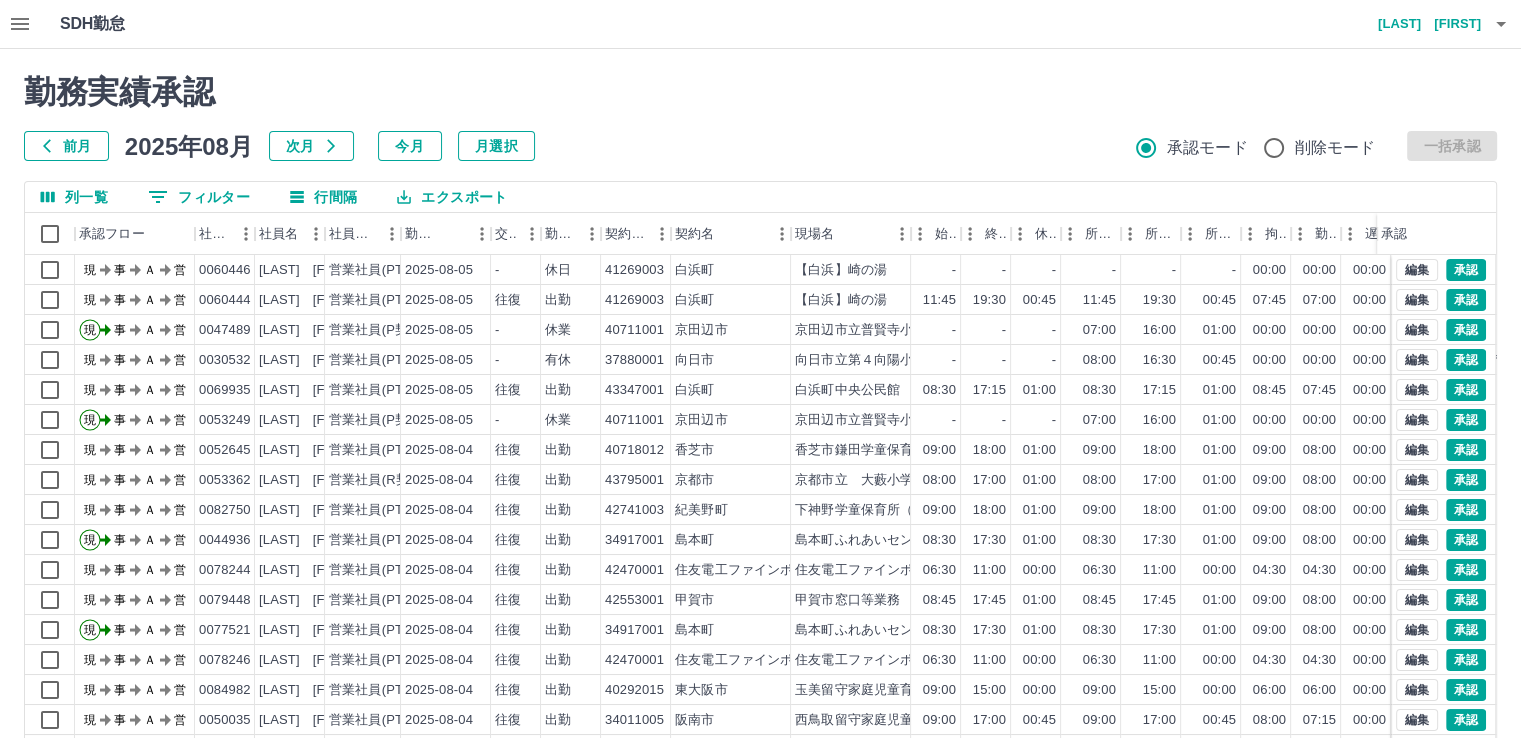 click on "前月" at bounding box center [66, 146] 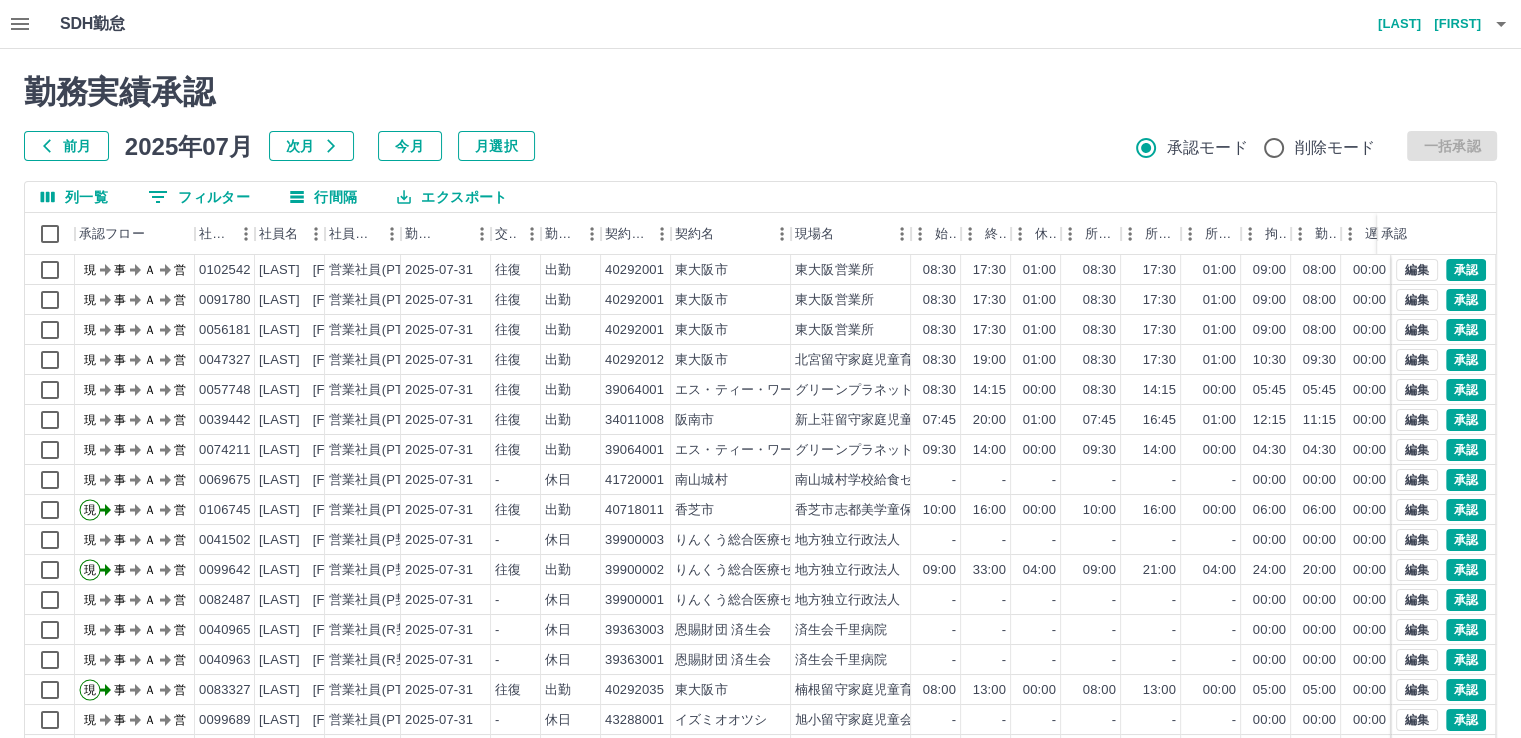 click on "0 フィルター" at bounding box center [199, 197] 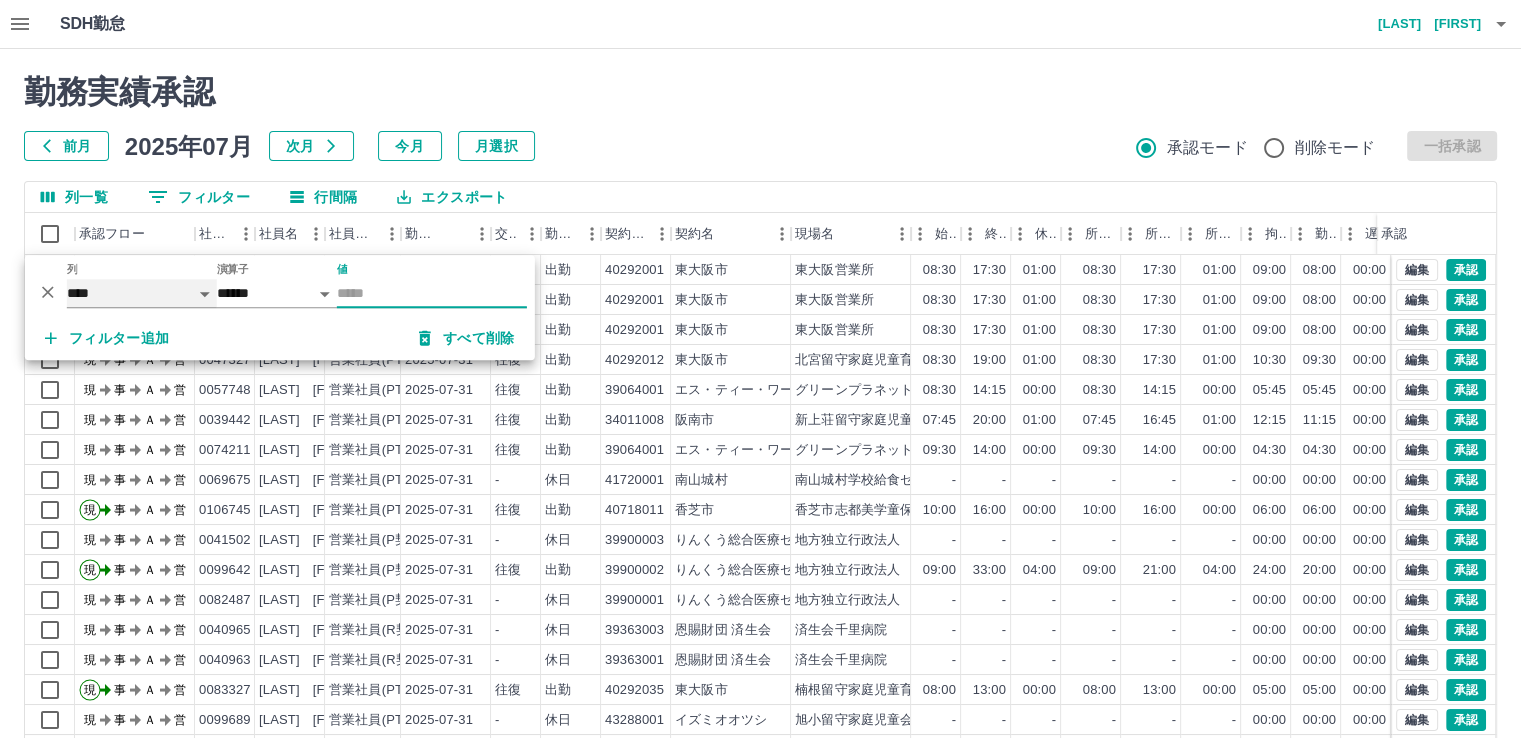 click on "**** *** **** *** *** **** ***** *** *** ** ** ** **** **** **** ** ** *** **** *****" at bounding box center [142, 293] 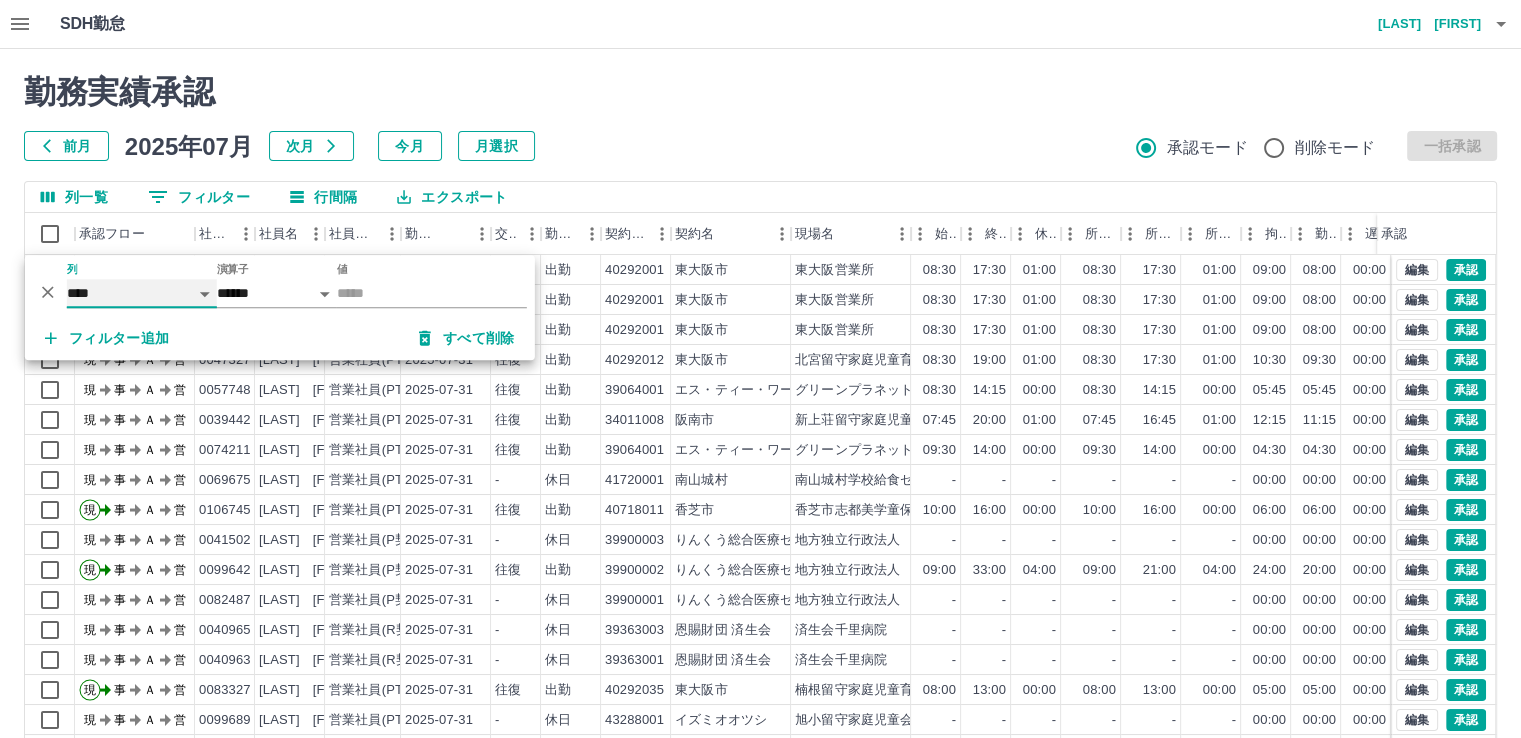 click on "**** *** **** *** *** **** ***** *** *** ** ** ** **** **** **** ** ** *** **** *****" at bounding box center (142, 293) 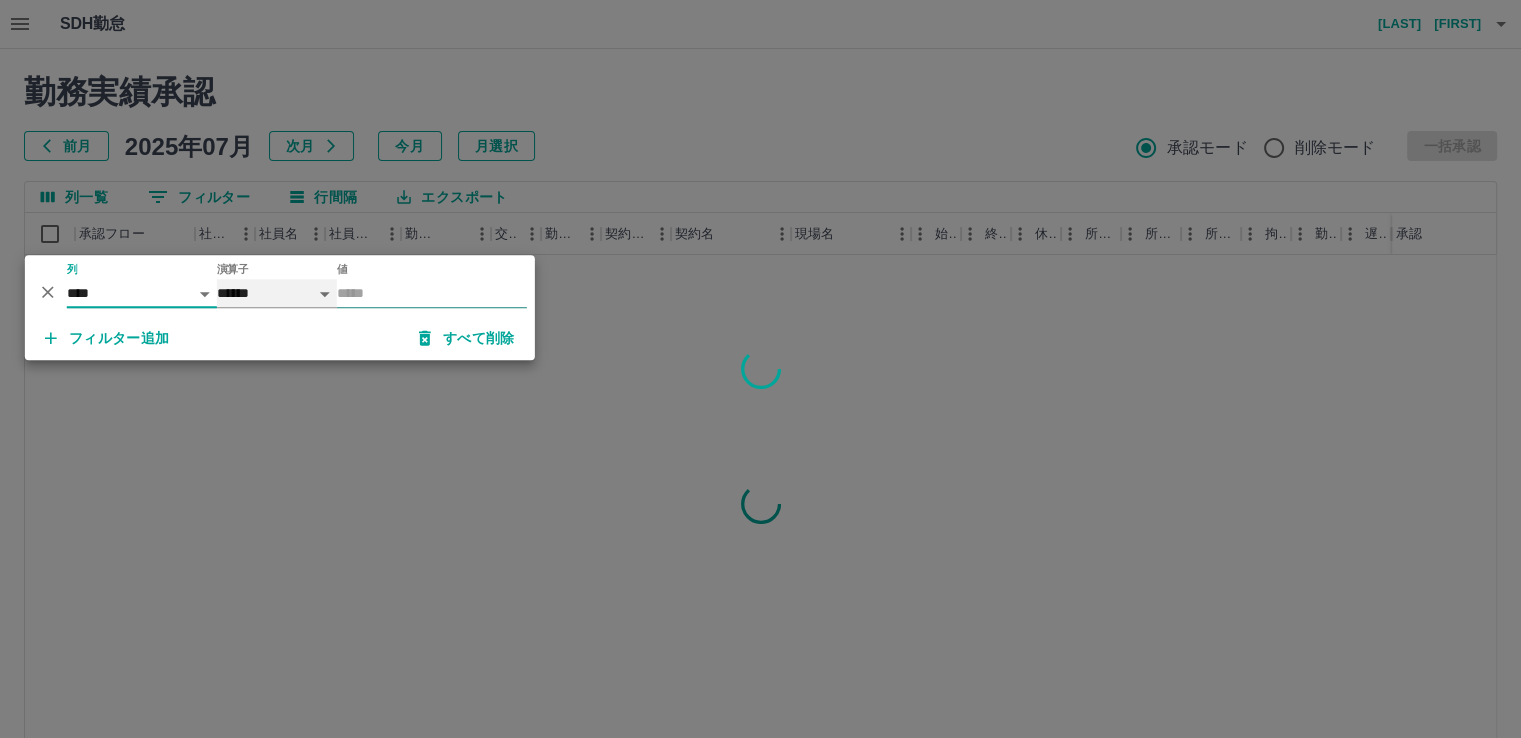 drag, startPoint x: 332, startPoint y: 297, endPoint x: 346, endPoint y: 296, distance: 14.035668 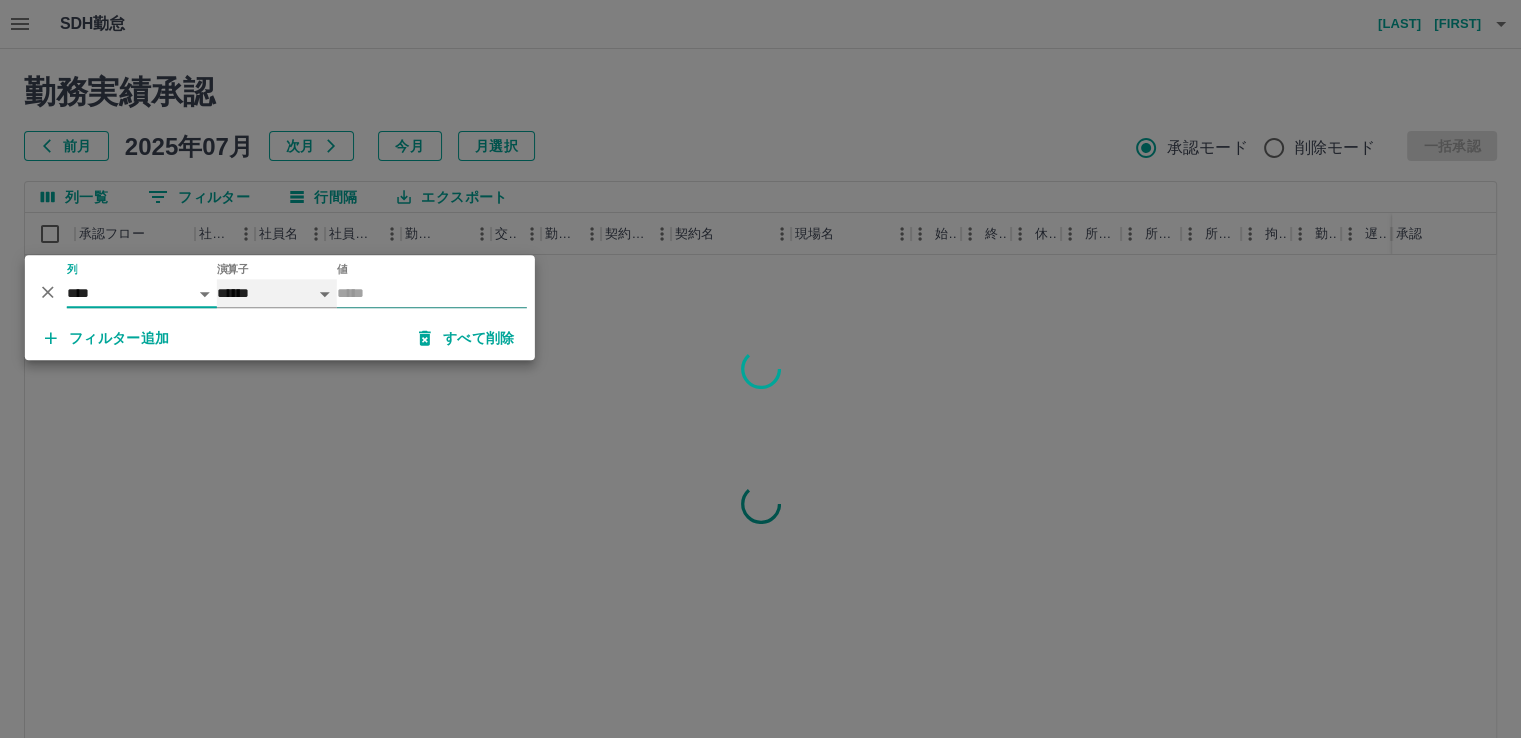 click on "****** *******" at bounding box center (277, 293) 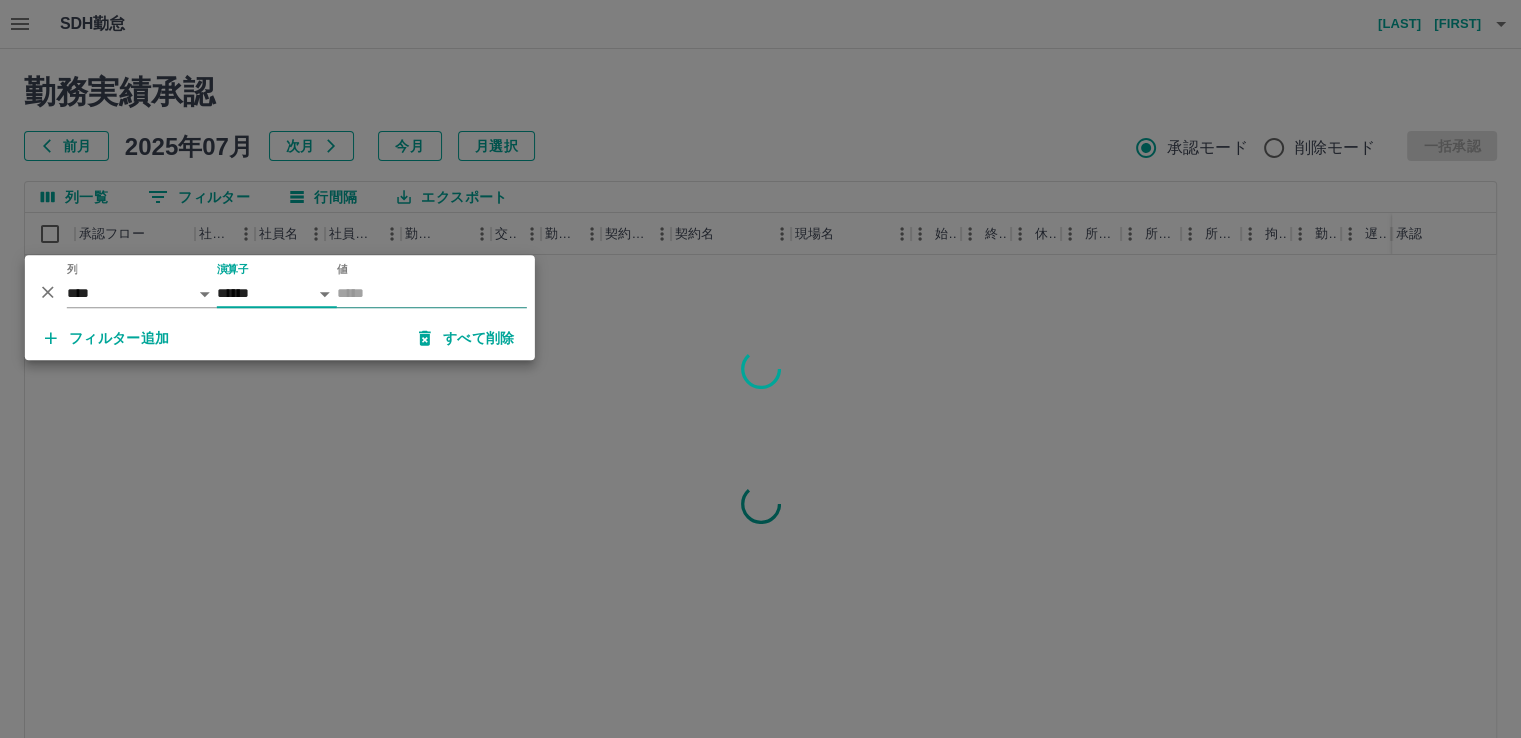 click on "値" at bounding box center [432, 293] 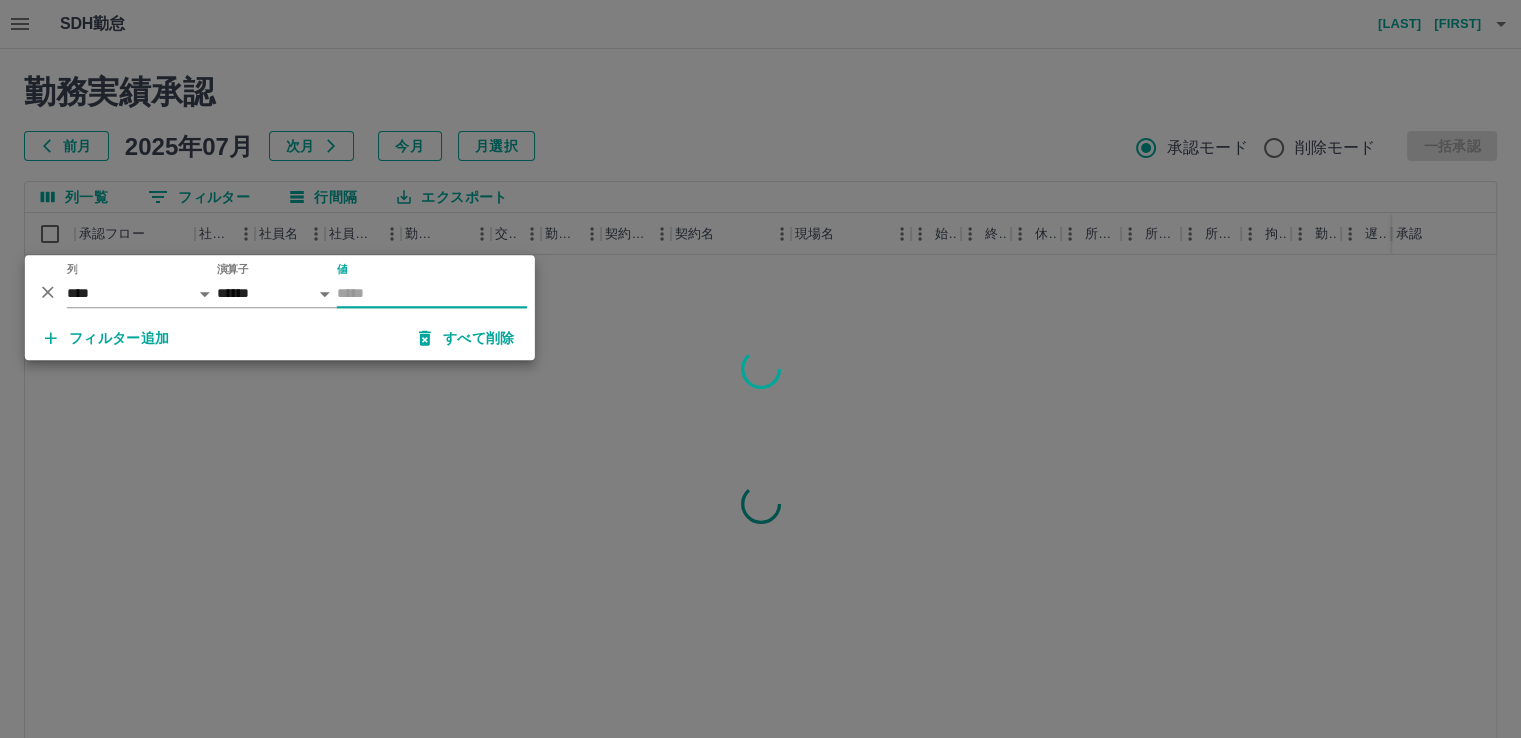 type on "*****" 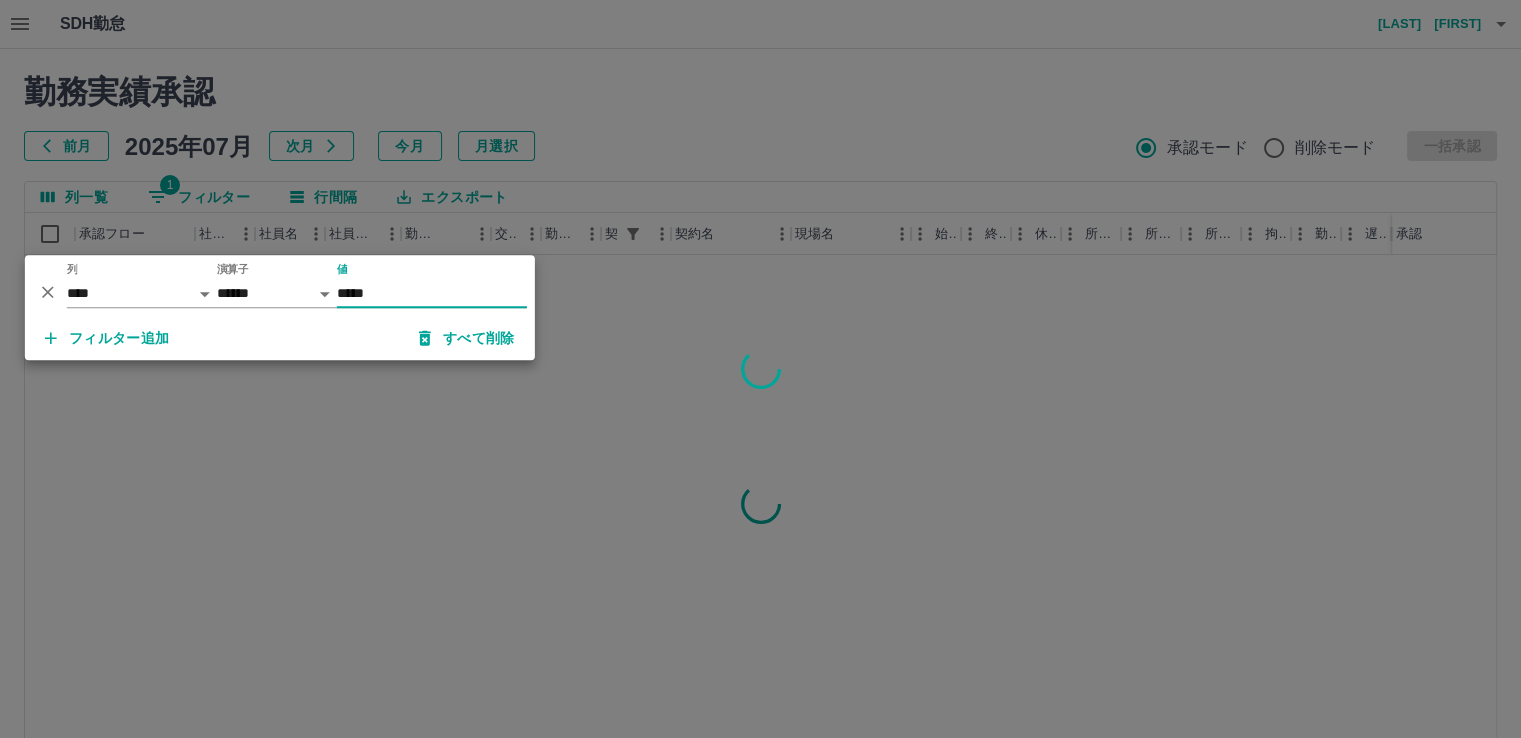 click at bounding box center [760, 369] 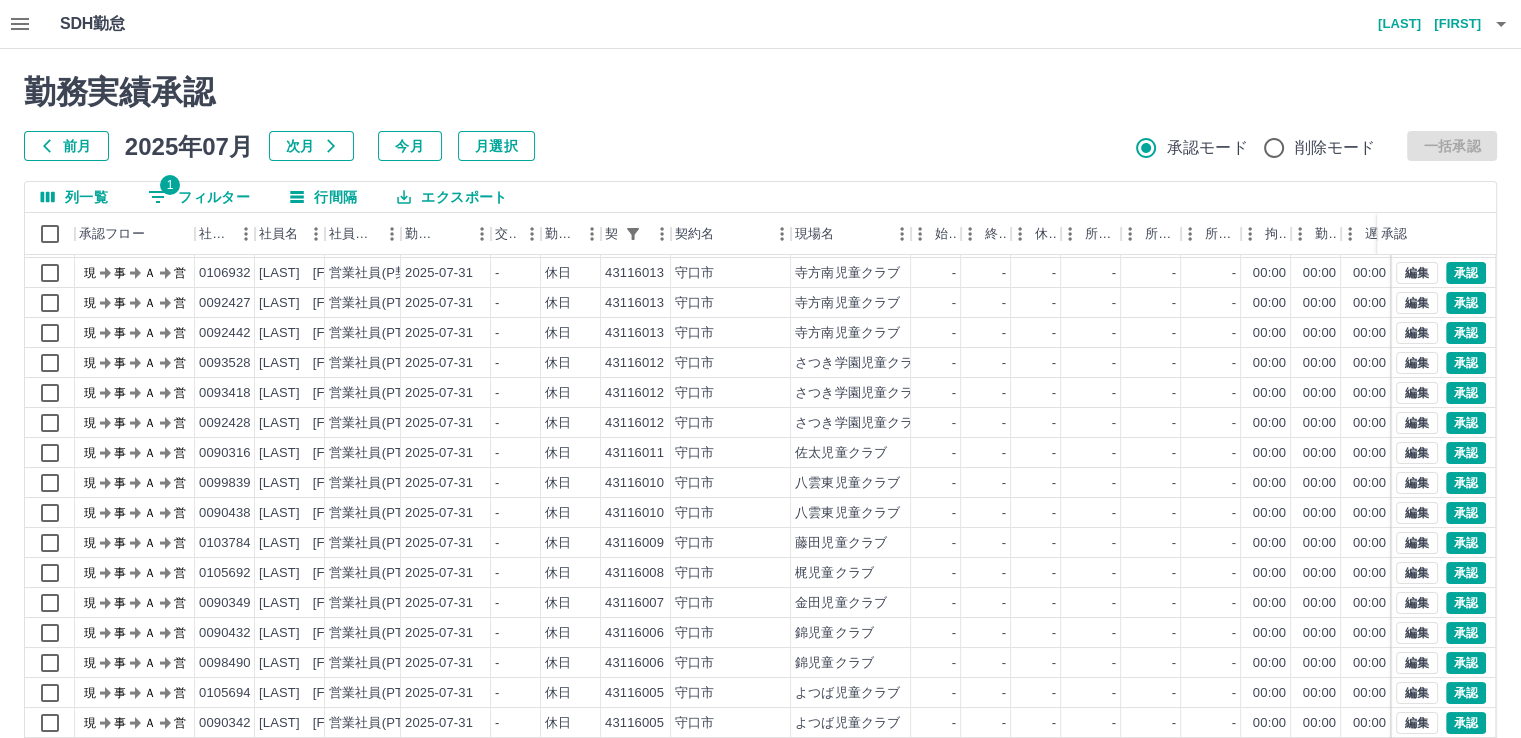 scroll, scrollTop: 101, scrollLeft: 0, axis: vertical 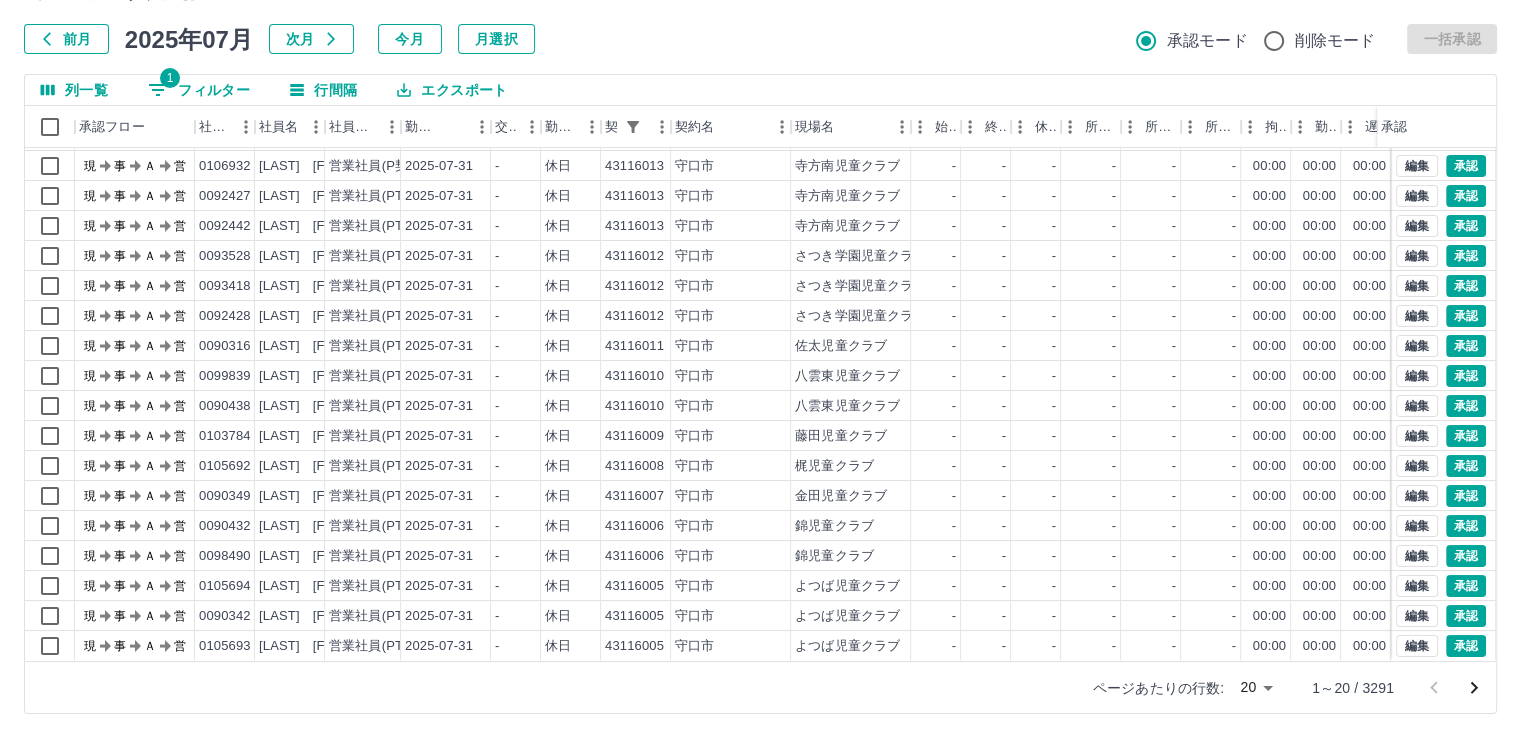 click on "1 フィルター" at bounding box center (199, 90) 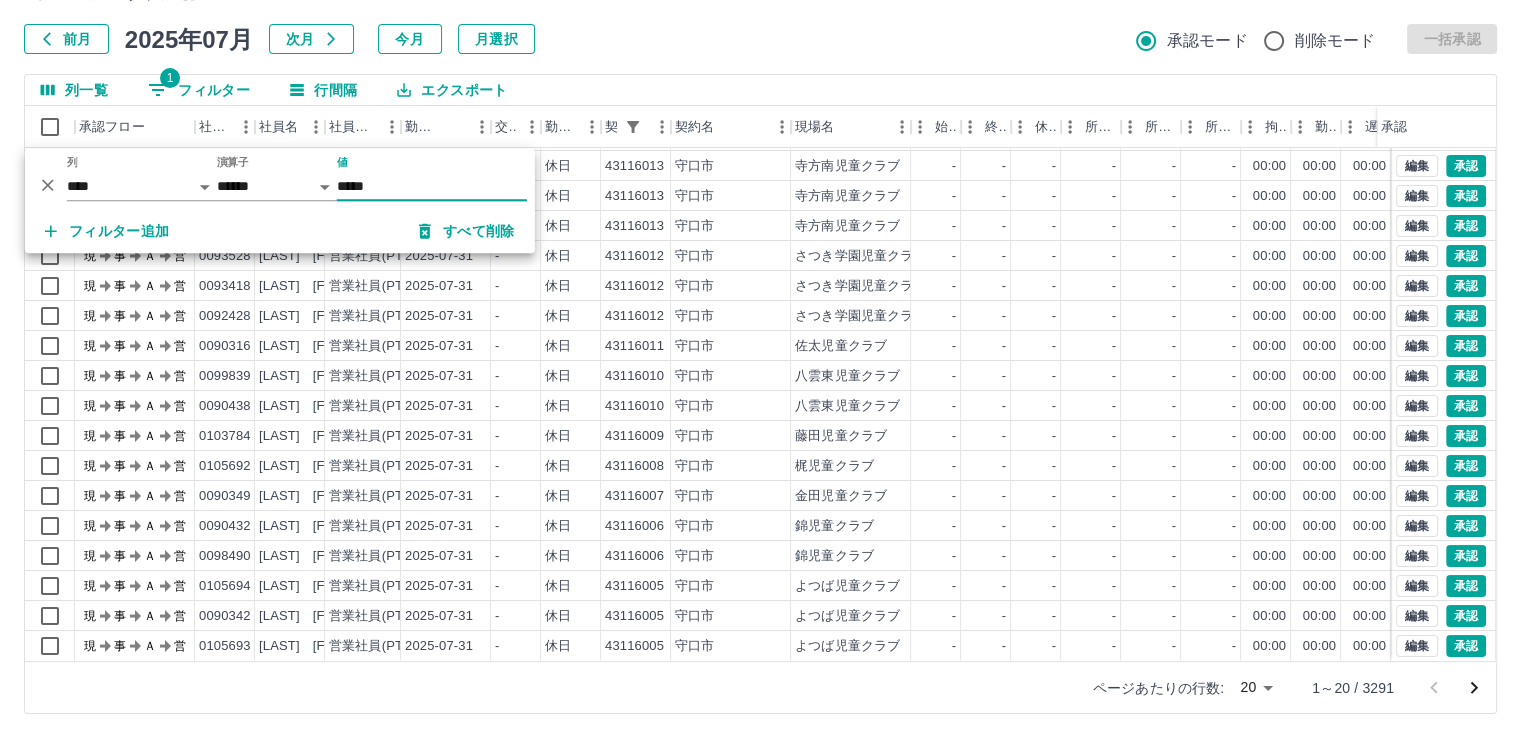 click on "フィルター追加" at bounding box center [107, 231] 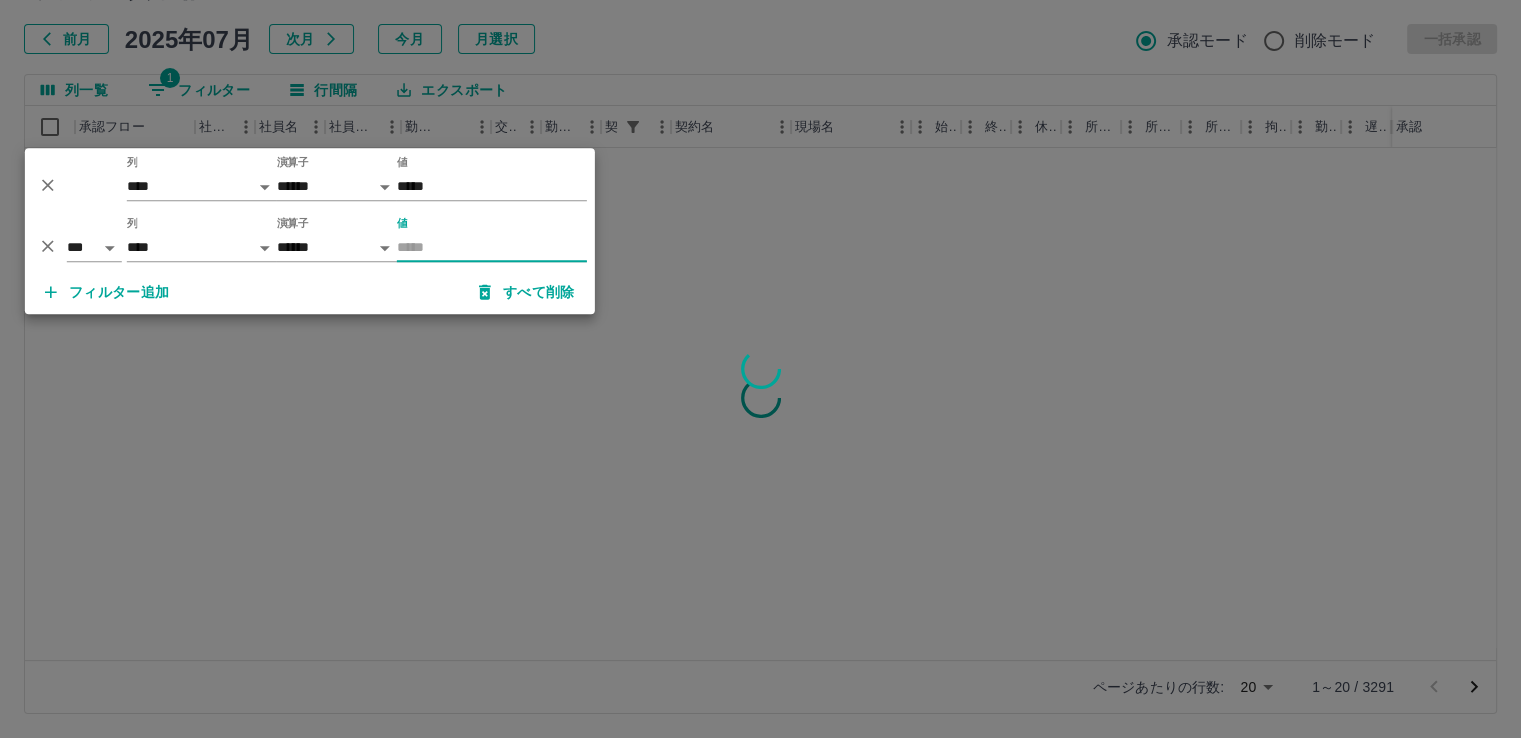 scroll, scrollTop: 0, scrollLeft: 0, axis: both 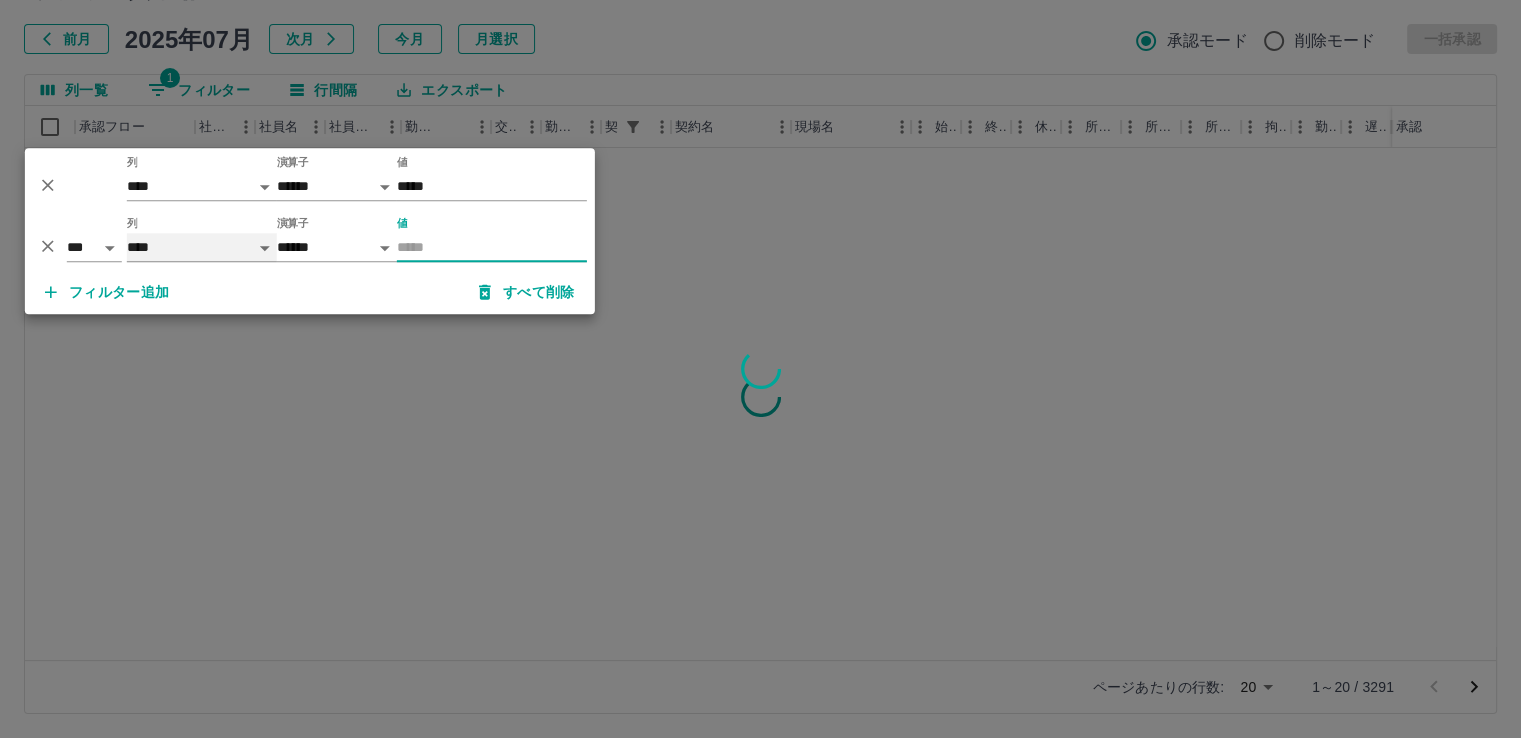 click on "**** *** **** *** *** **** ***** *** *** ** ** ** **** **** **** ** ** *** **** *****" at bounding box center (202, 247) 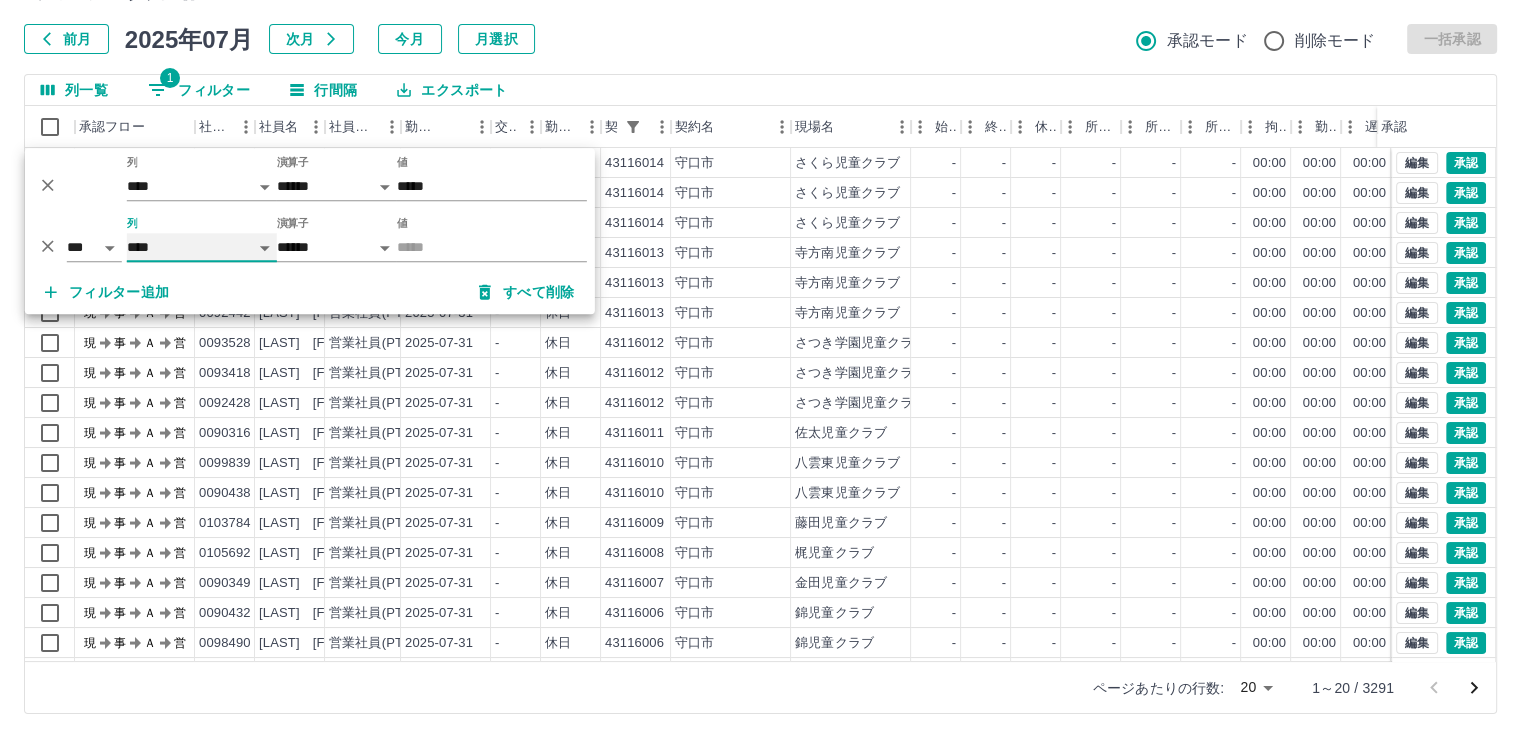 click on "**** *** **** *** *** **** ***** *** *** ** ** ** **** **** **** ** ** *** **** *****" at bounding box center (202, 247) 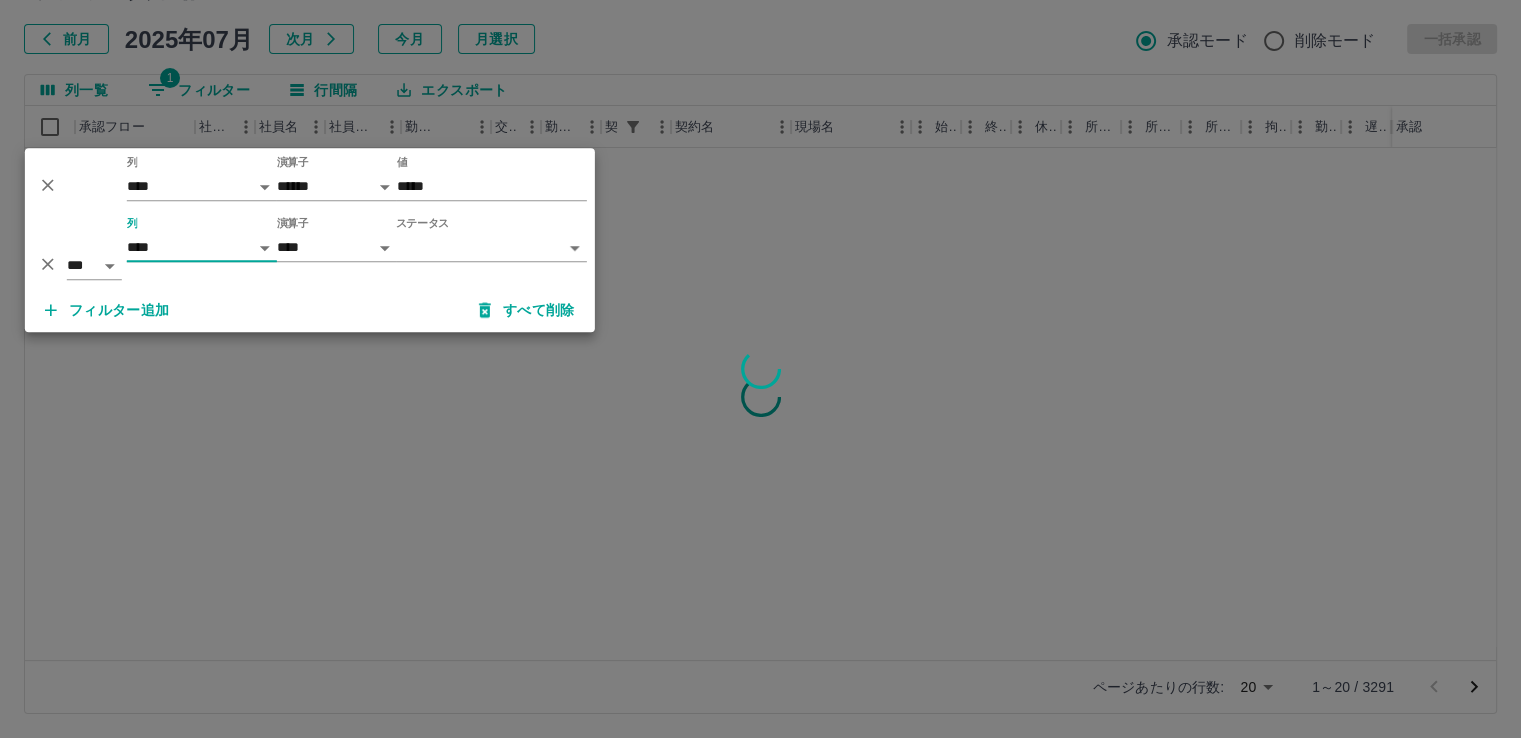 click on "SDH勤怠 小野　美絵 勤務実績承認 前月 2025年07月 次月 今月 月選択 承認モード 削除モード 一括承認 列一覧 1 フィルター 行間隔 エクスポート 承認フロー 社員番号 社員名 社員区分 勤務日 交通費 勤務区分 契約コード 契約名 現場名 始業 終業 休憩 所定開始 所定終業 所定休憩 拘束 勤務 遅刻等 コメント ステータス 承認 ページあたりの行数: 20 ** 1～20 / 3291 SDH勤怠 *** ** 列 **** *** **** *** *** **** ***** *** *** ** ** ** **** **** **** ** ** *** **** ***** 演算子 ****** ******* 値 ***** *** ** 列 **** *** **** *** *** **** ***** *** *** ** ** ** **** **** **** ** ** *** **** ***** 演算子 **** ****** ステータス ​ ********* フィルター追加 すべて削除" at bounding box center [760, 315] 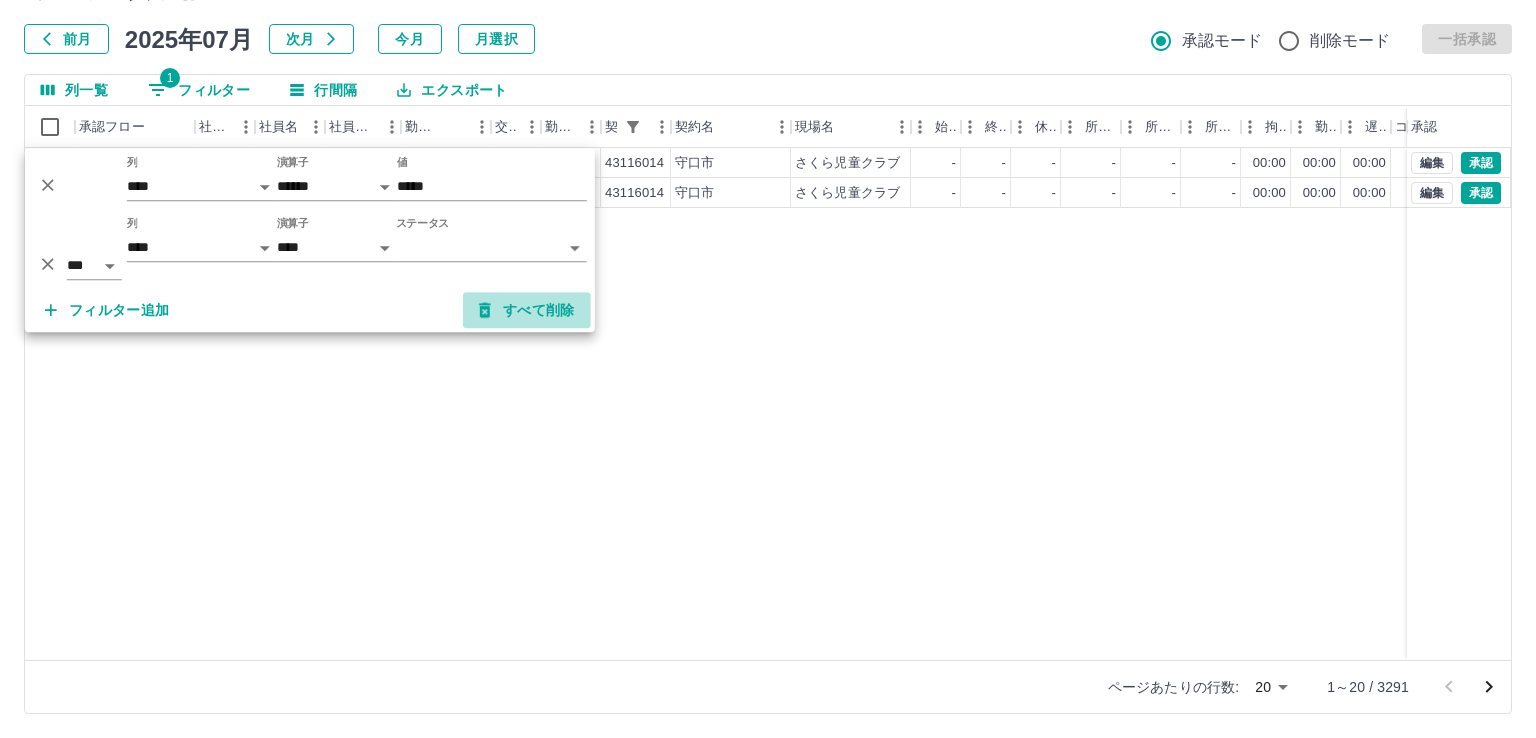 click on "すべて削除" at bounding box center [527, 310] 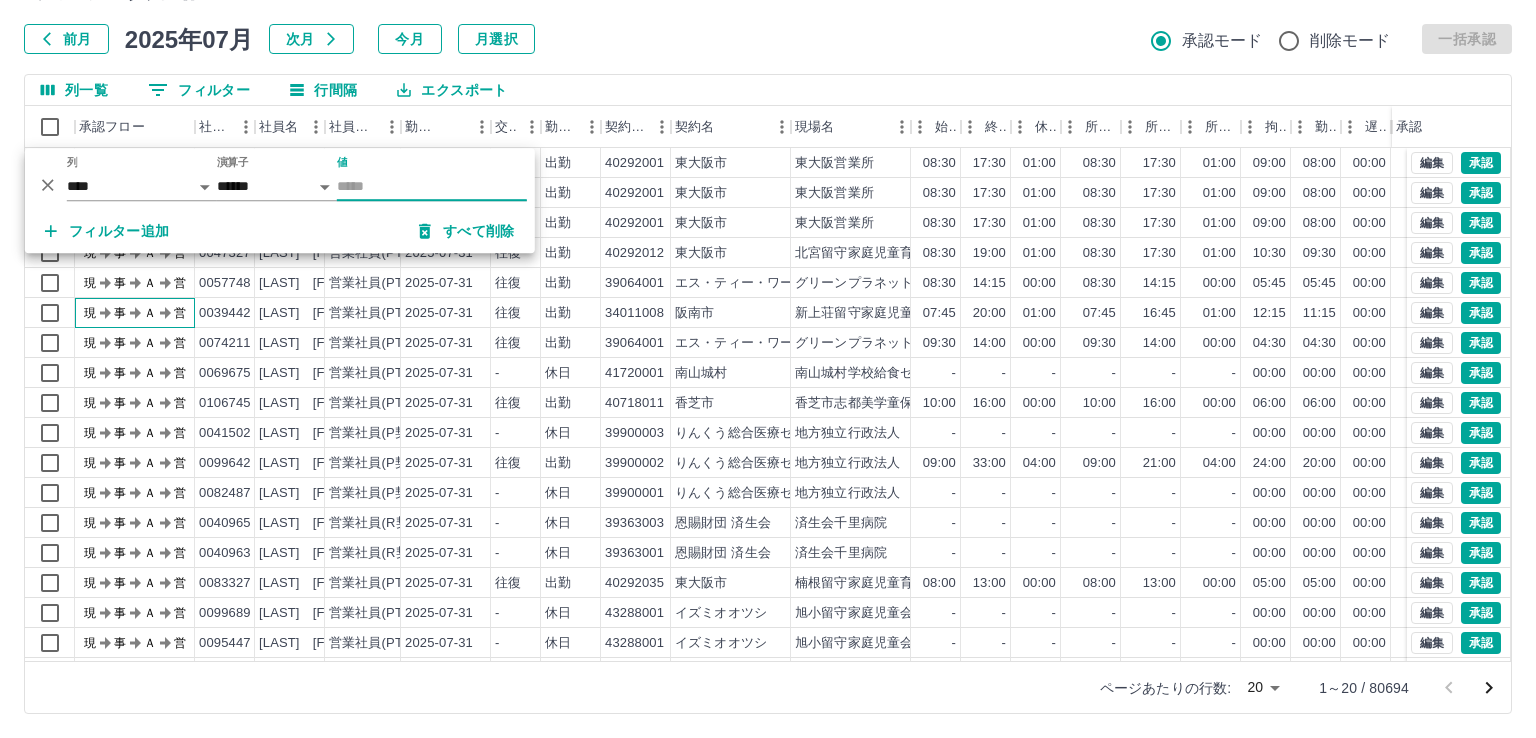 click on "現 事 Ａ 営" 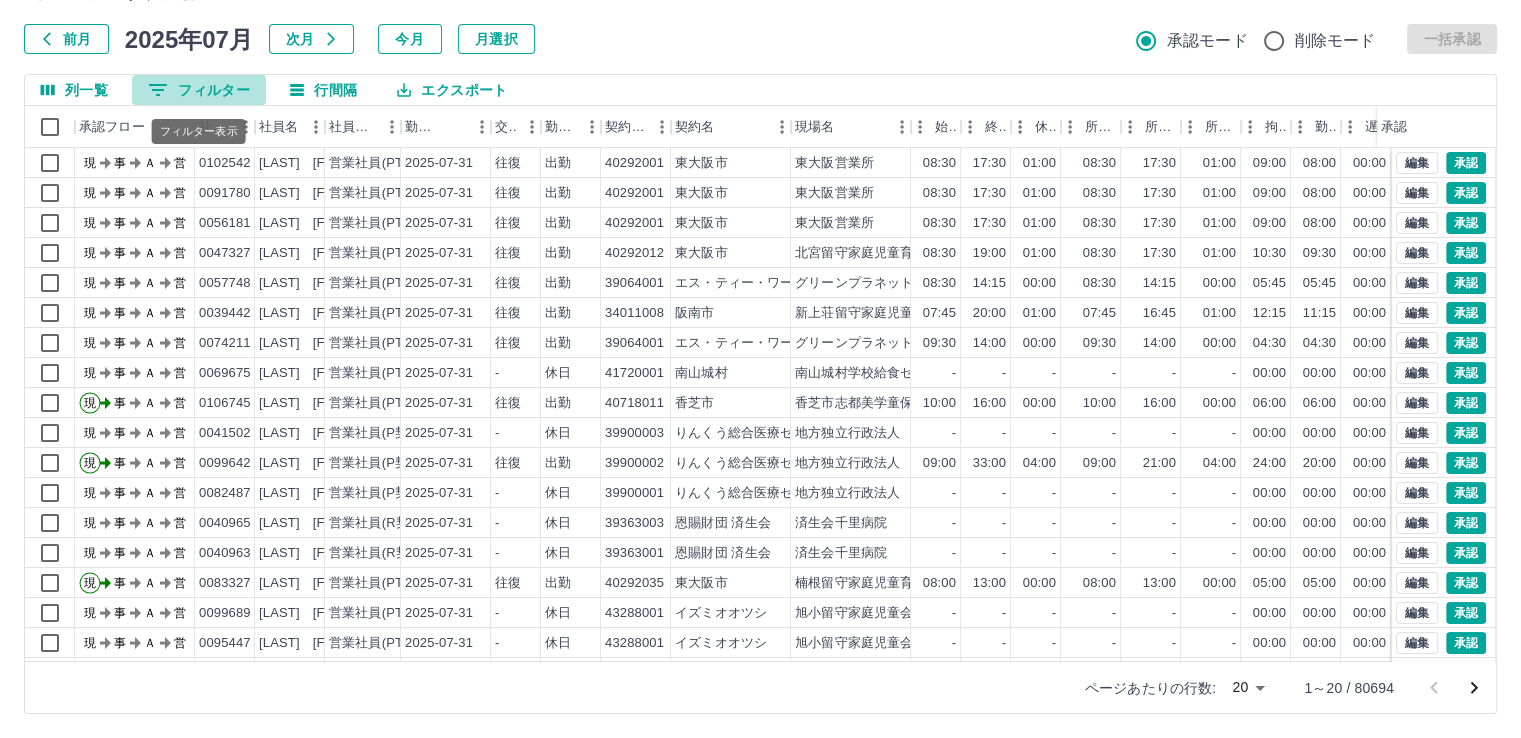 click on "0 フィルター" at bounding box center (199, 90) 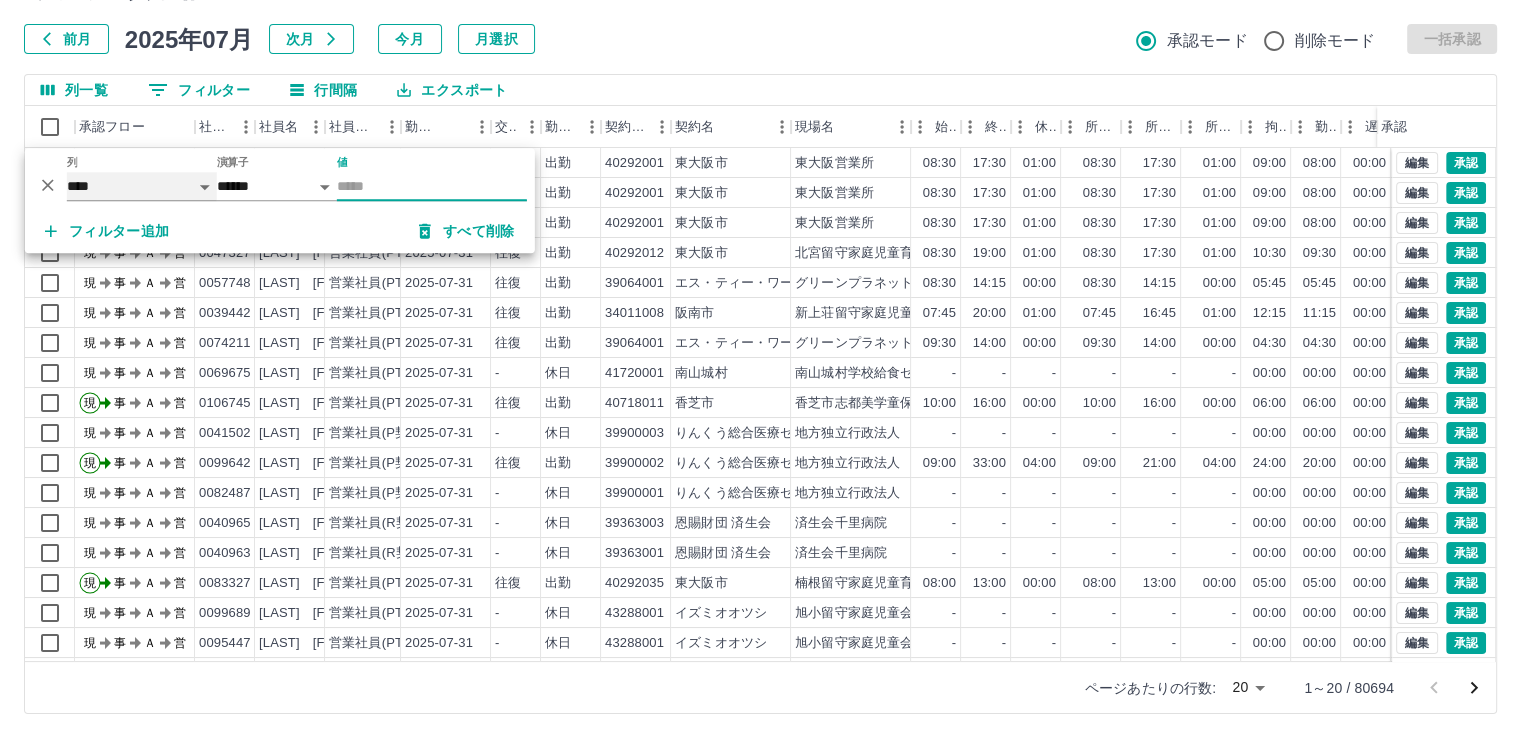 click on "**** *** **** *** *** **** ***** *** *** ** ** ** **** **** **** ** ** *** **** *****" at bounding box center (142, 186) 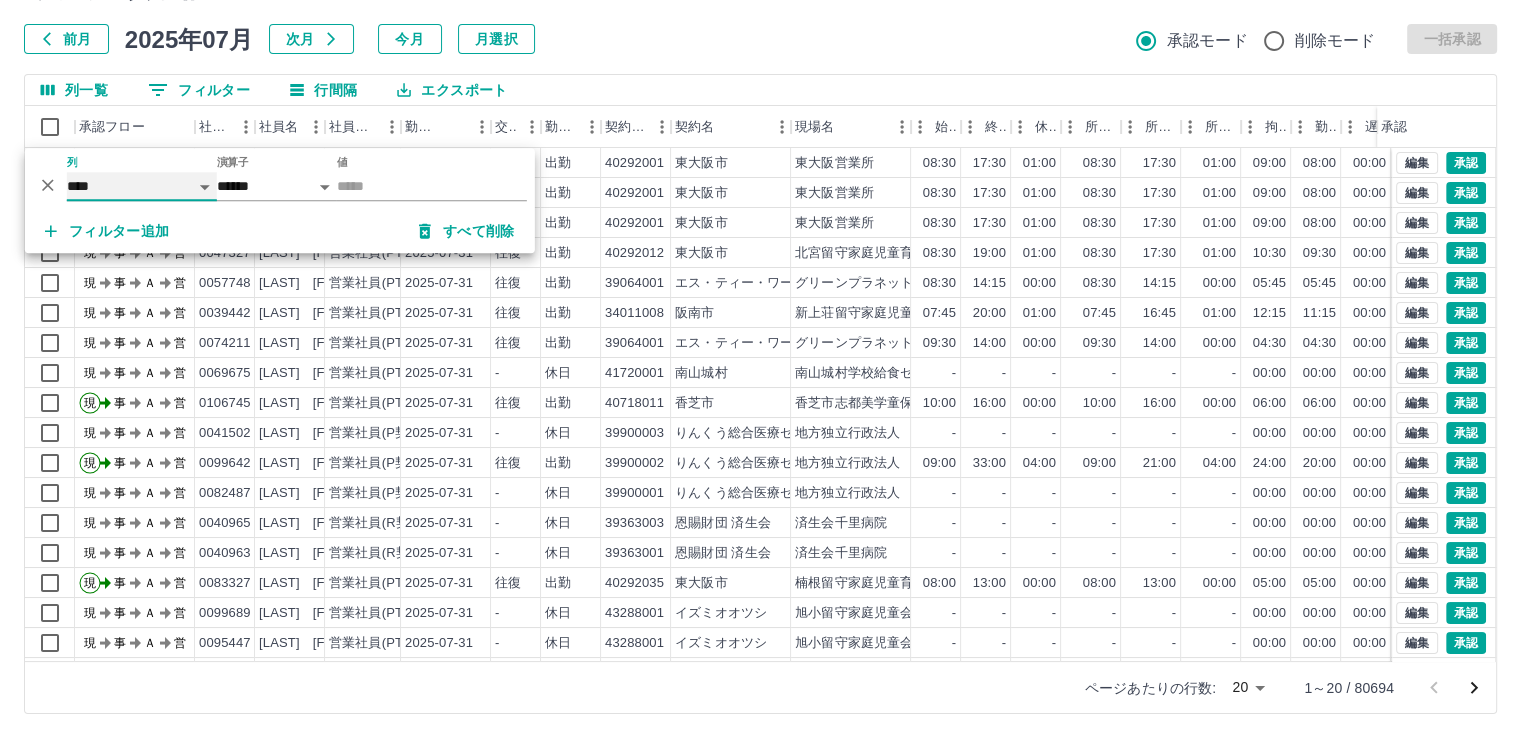 click on "**** *** **** *** *** **** ***** *** *** ** ** ** **** **** **** ** ** *** **** *****" at bounding box center (142, 186) 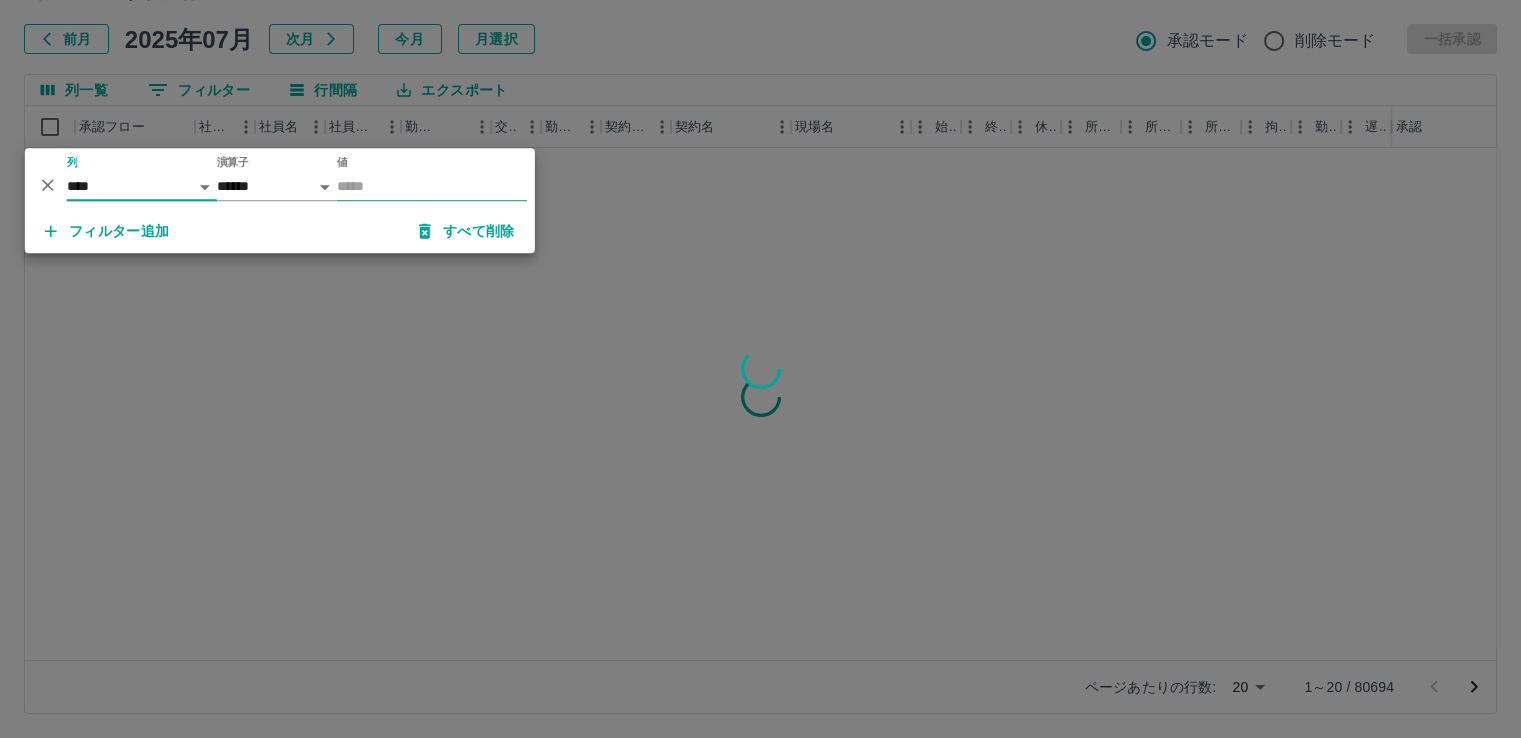 click on "値" at bounding box center [432, 186] 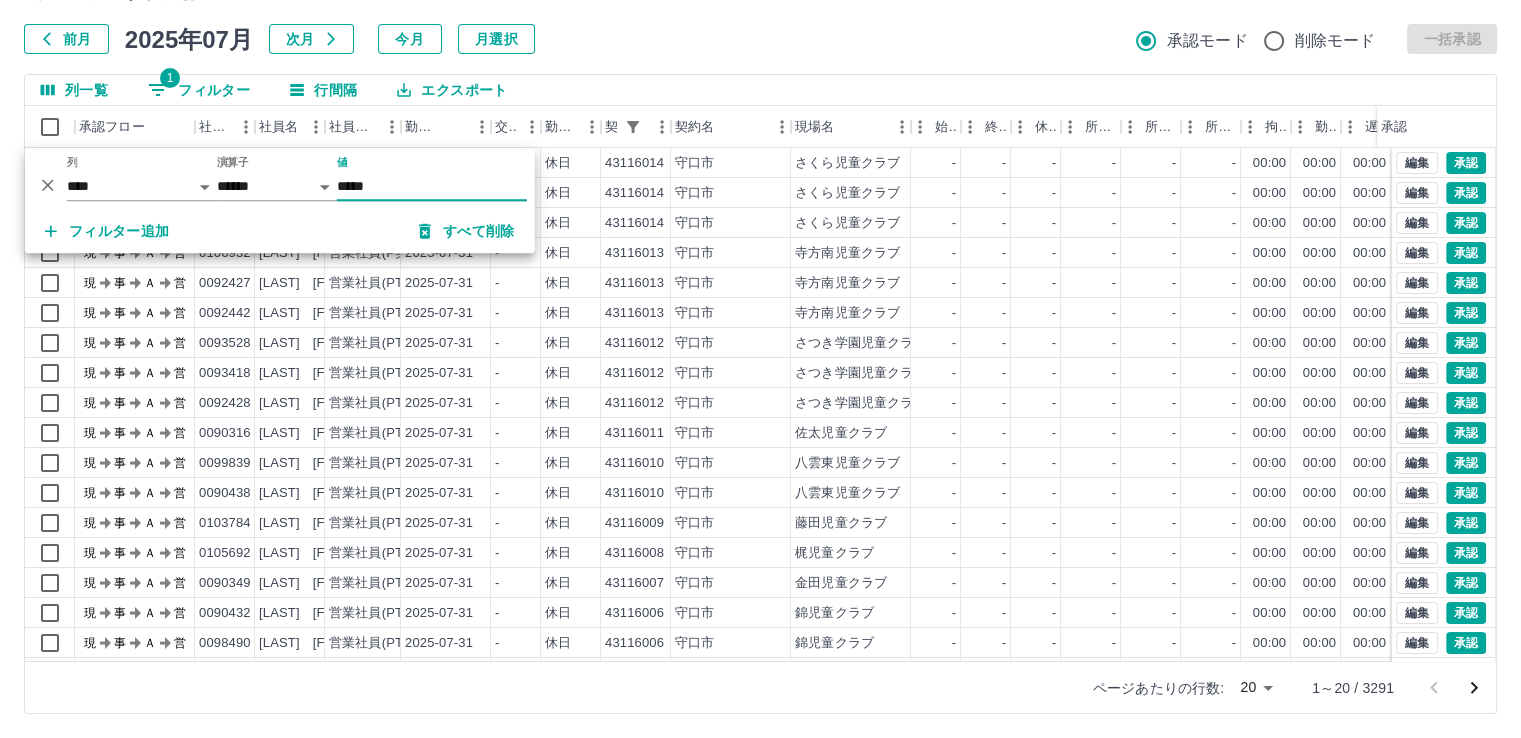 type on "*****" 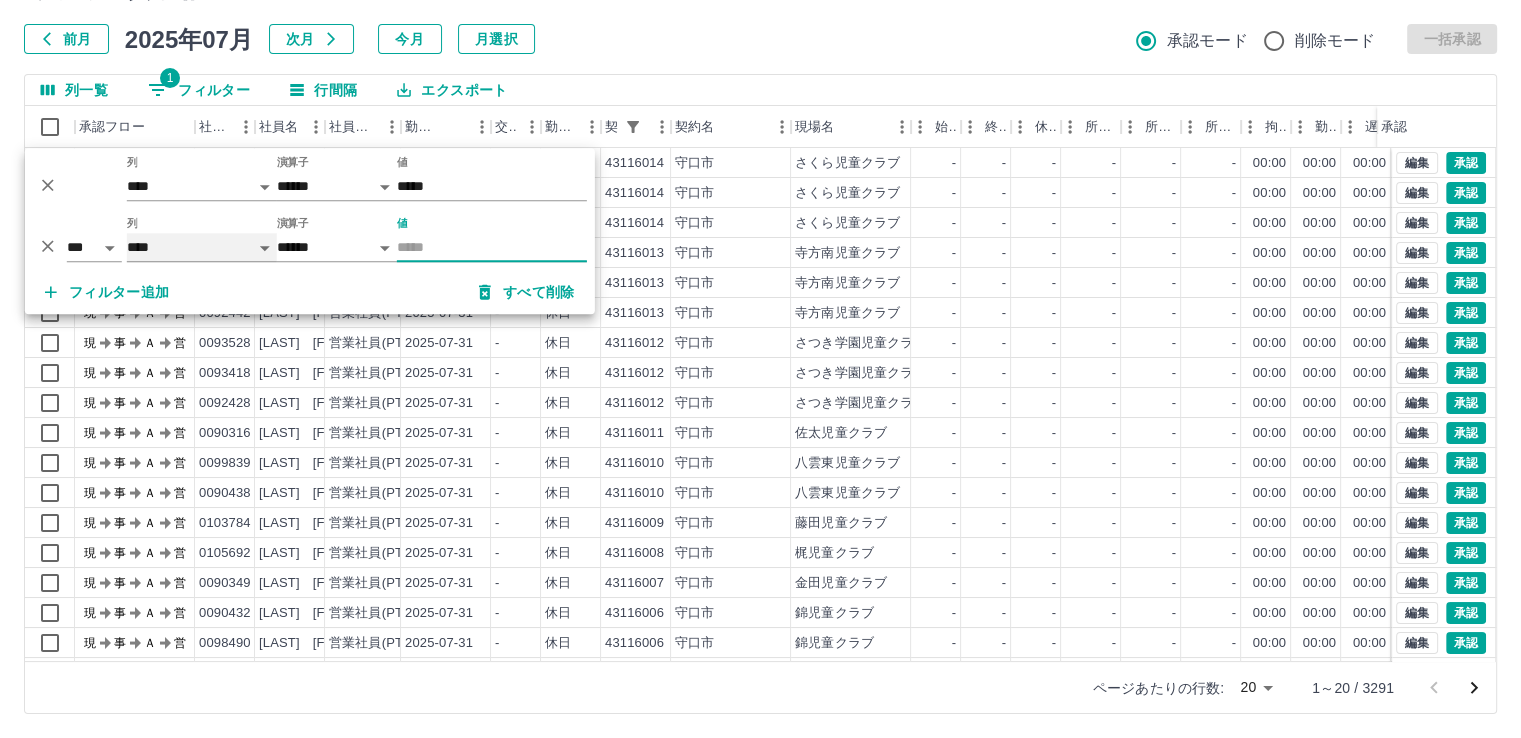 click on "**** *** **** *** *** **** ***** *** *** ** ** ** **** **** **** ** ** *** **** *****" at bounding box center [202, 247] 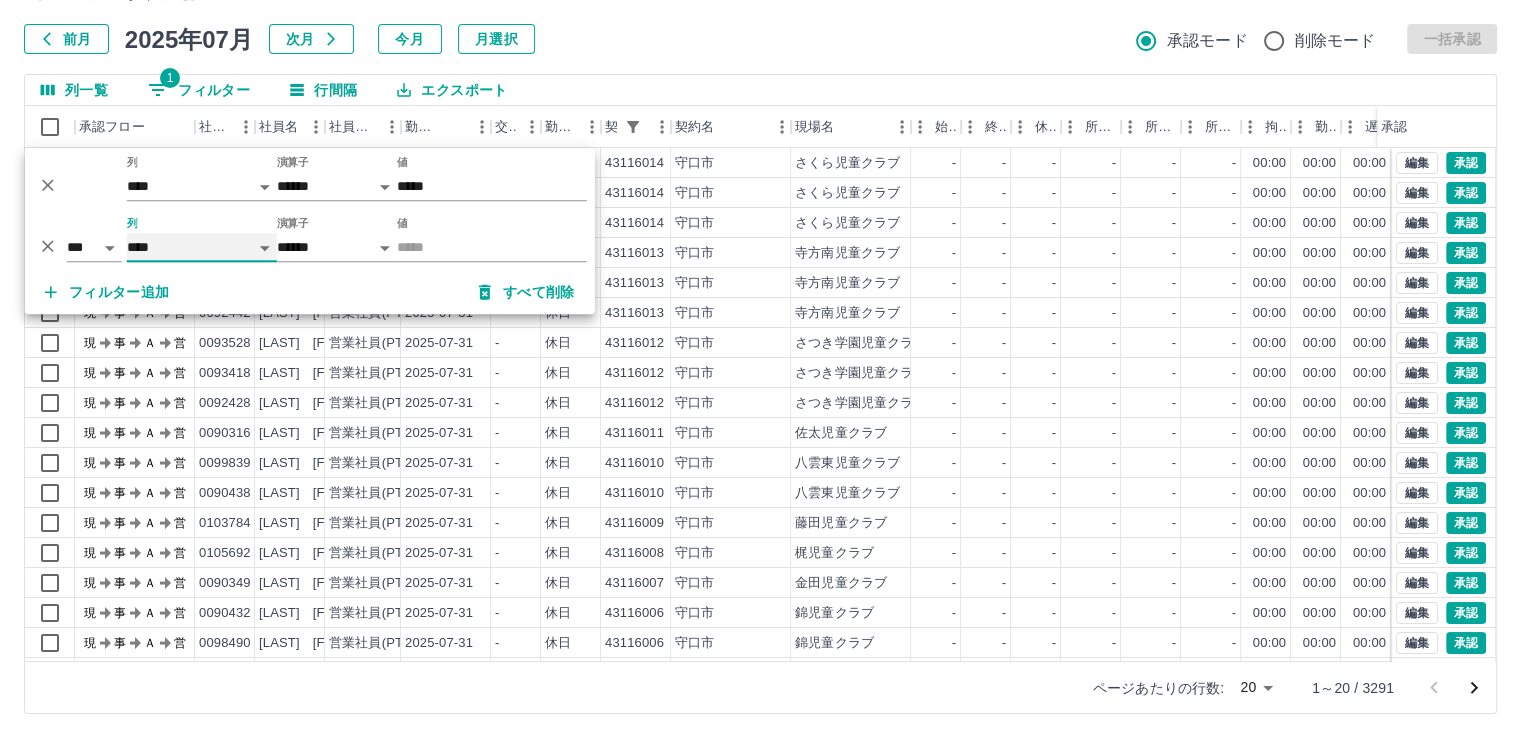 click on "**** *** **** *** *** **** ***** *** *** ** ** ** **** **** **** ** ** *** **** *****" at bounding box center (202, 247) 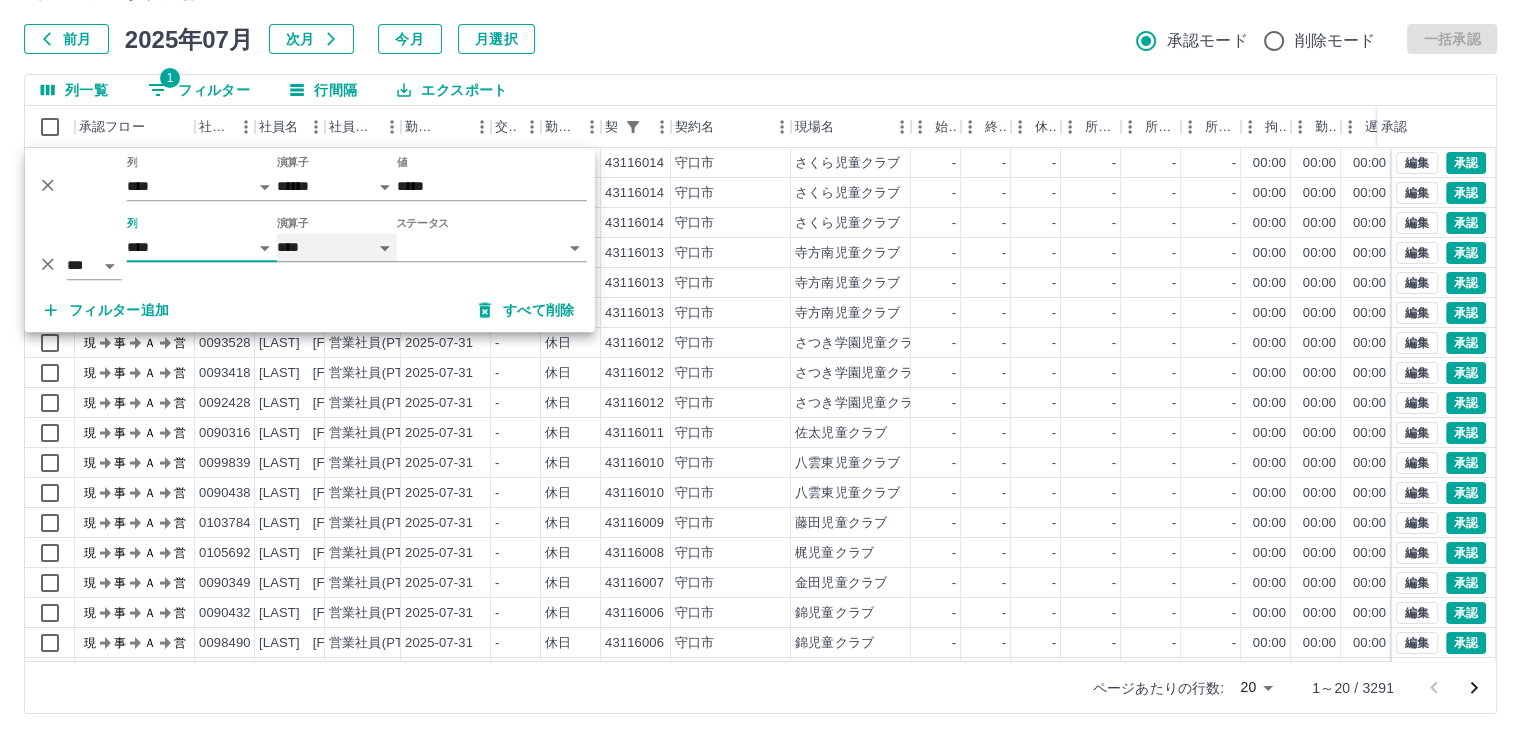 click on "**** ******" at bounding box center (337, 247) 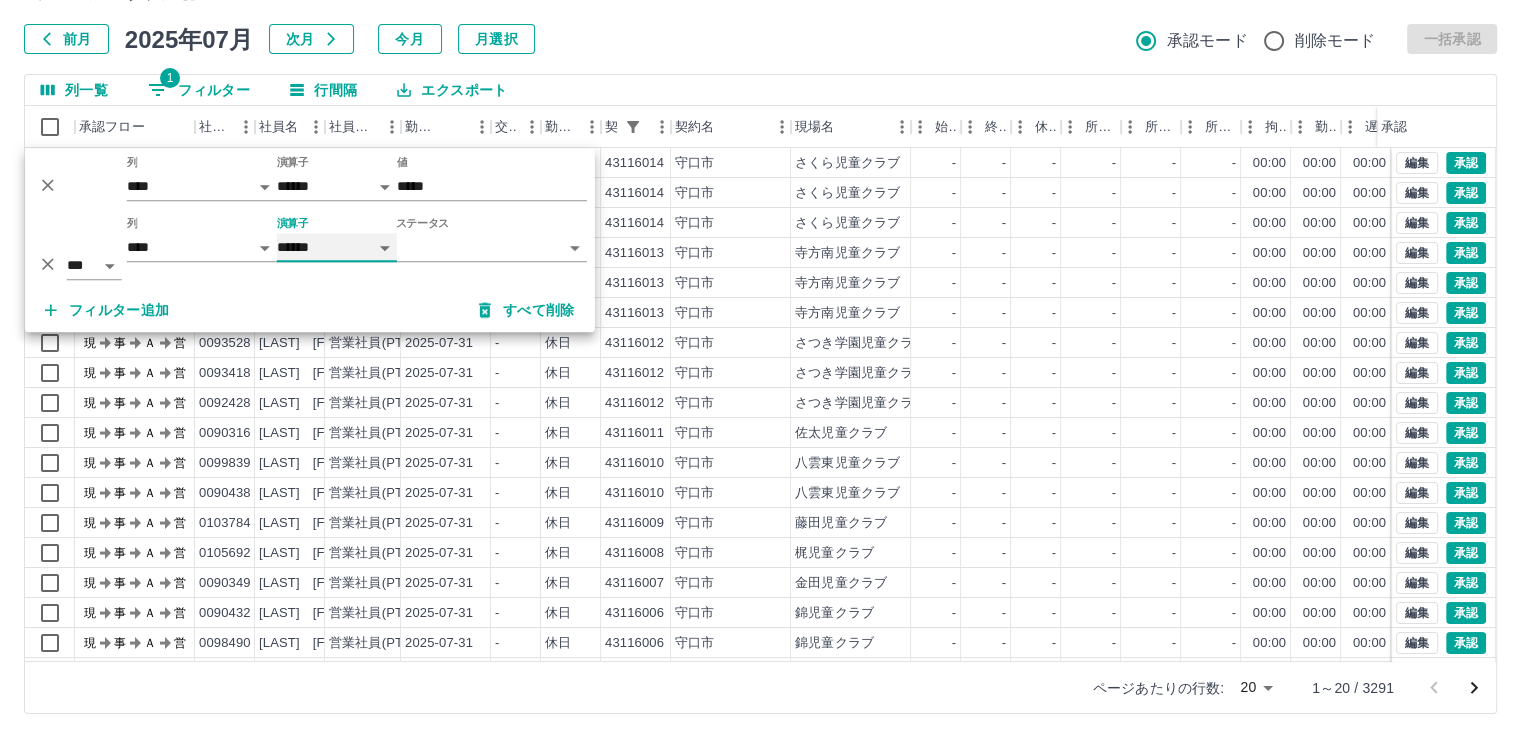 click on "**** ******" at bounding box center [337, 247] 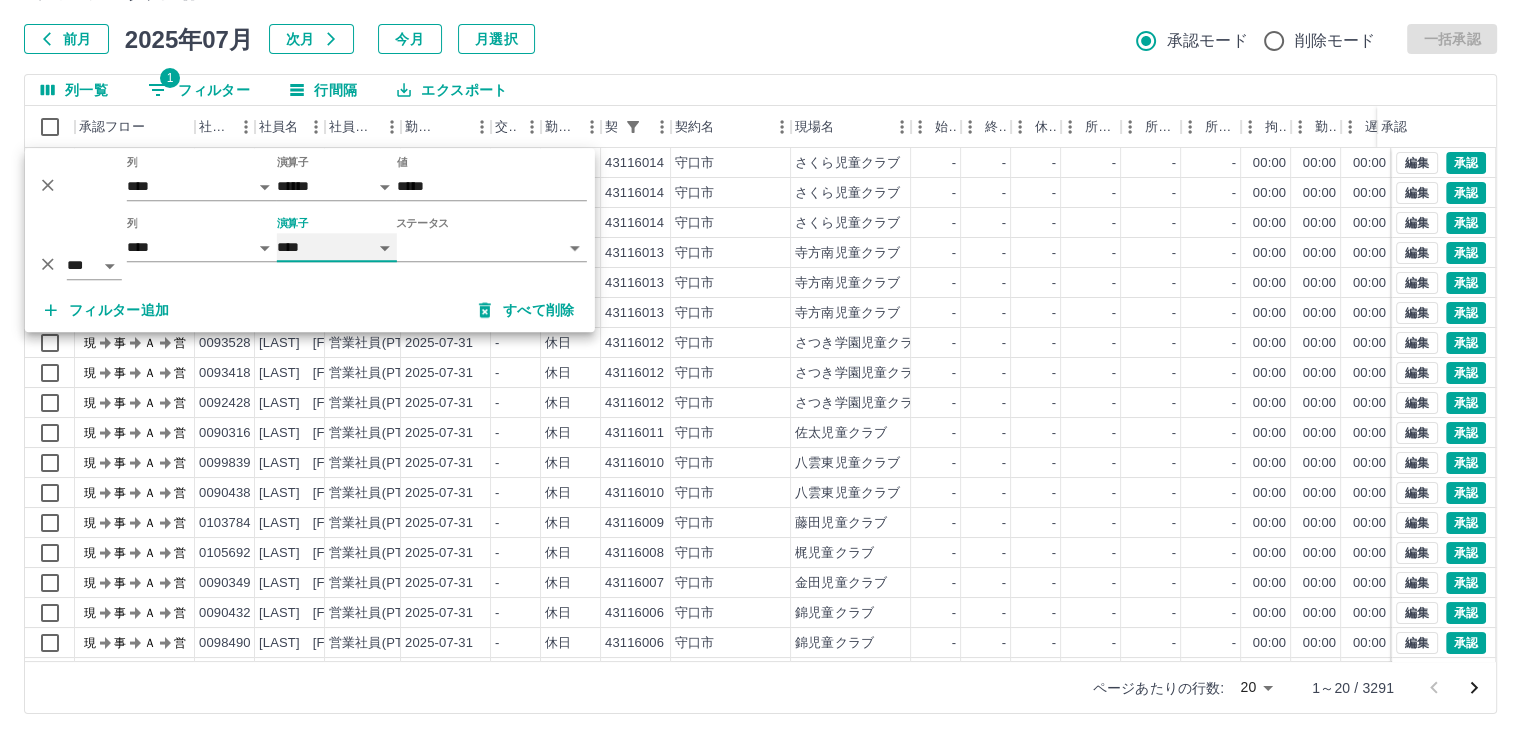 click on "**** ******" at bounding box center [337, 247] 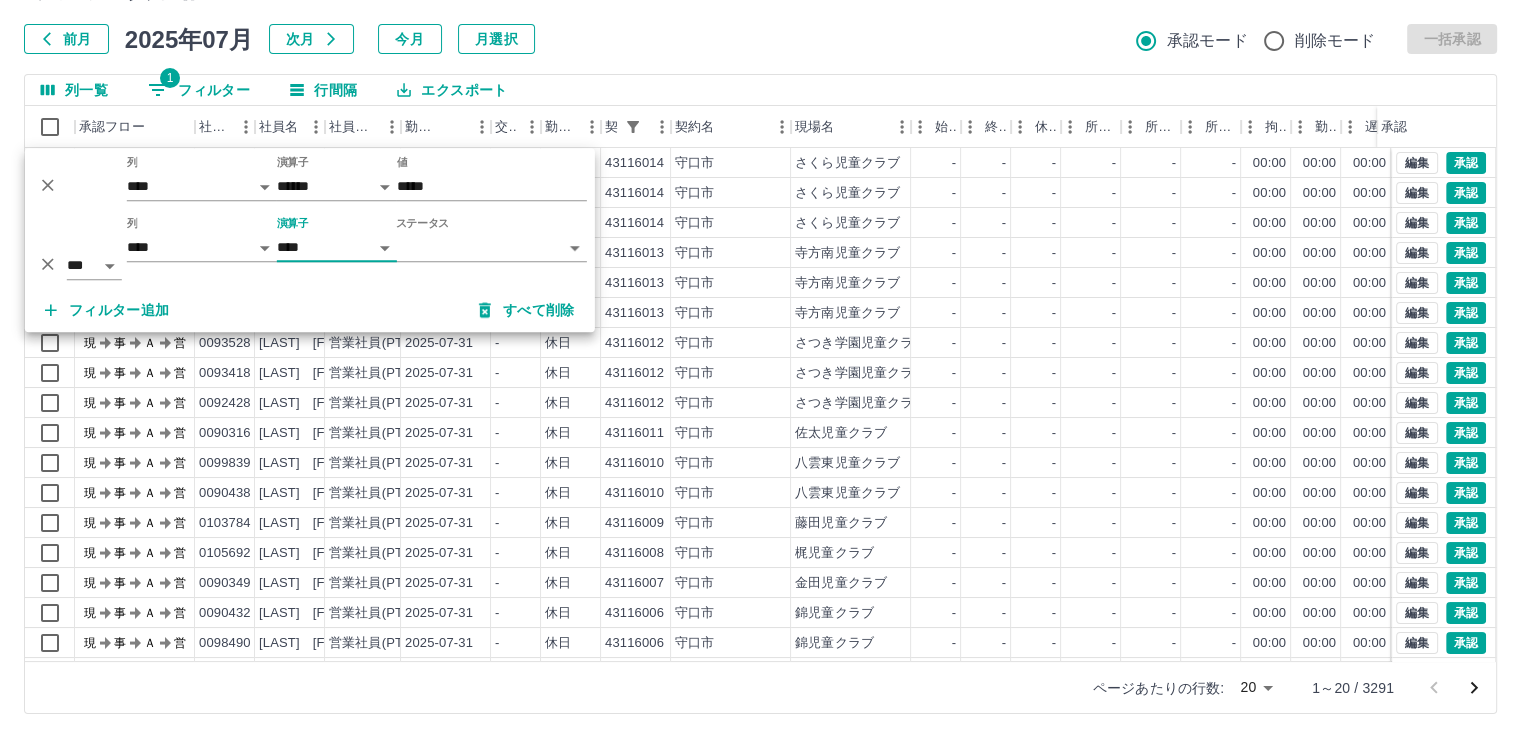 click on "SDH勤怠 小野　美絵 勤務実績承認 前月 2025年07月 次月 今月 月選択 承認モード 削除モード 一括承認 列一覧 1 フィルター 行間隔 エクスポート 承認フロー 社員番号 社員名 社員区分 勤務日 交通費 勤務区分 契約コード 契約名 現場名 始業 終業 休憩 所定開始 所定終業 所定休憩 拘束 勤務 遅刻等 コメント ステータス 承認 現 事 Ａ 営 0090392 石﨑　慶子 営業社員(PT契約) 2025-07-31  -  休日 43116014 守口市 さくら児童クラブ - - - - - - 00:00 00:00 00:00 現場責任者承認待 現 事 Ａ 営 0095046 松岡　文子 営業社員(PT契約) 2025-07-31  -  休日 43116014 守口市 さくら児童クラブ - - - - - - 00:00 00:00 00:00 現場責任者承認待 現 事 Ａ 営 0094465 服部　正栄 営業社員(PT契約) 2025-07-31  -  休日 43116014 守口市 さくら児童クラブ - - - - - - 00:00 00:00 00:00 現場責任者承認待 現 事 Ａ 営 0106932 西森　夏帆" at bounding box center [760, 315] 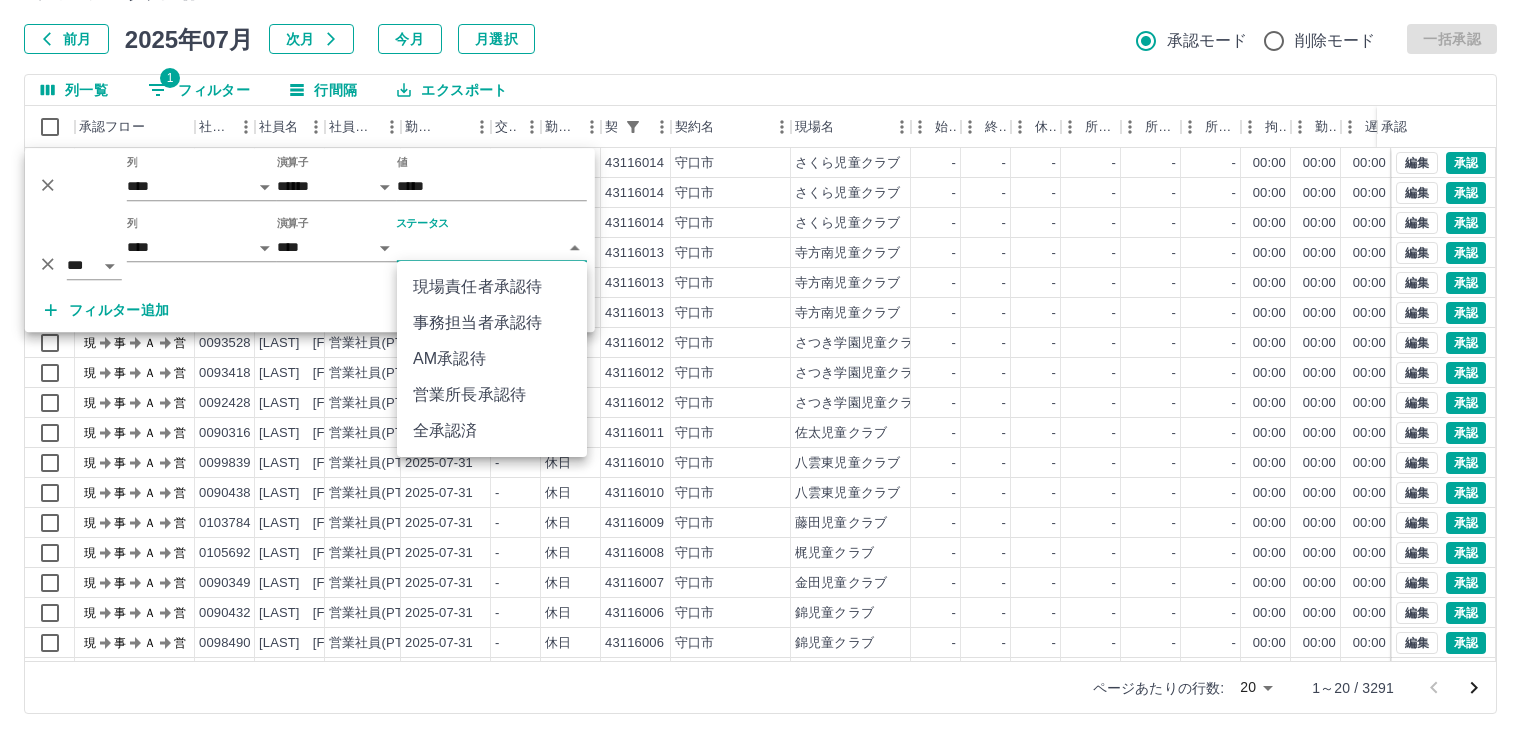 click on "現場責任者承認待" at bounding box center [492, 287] 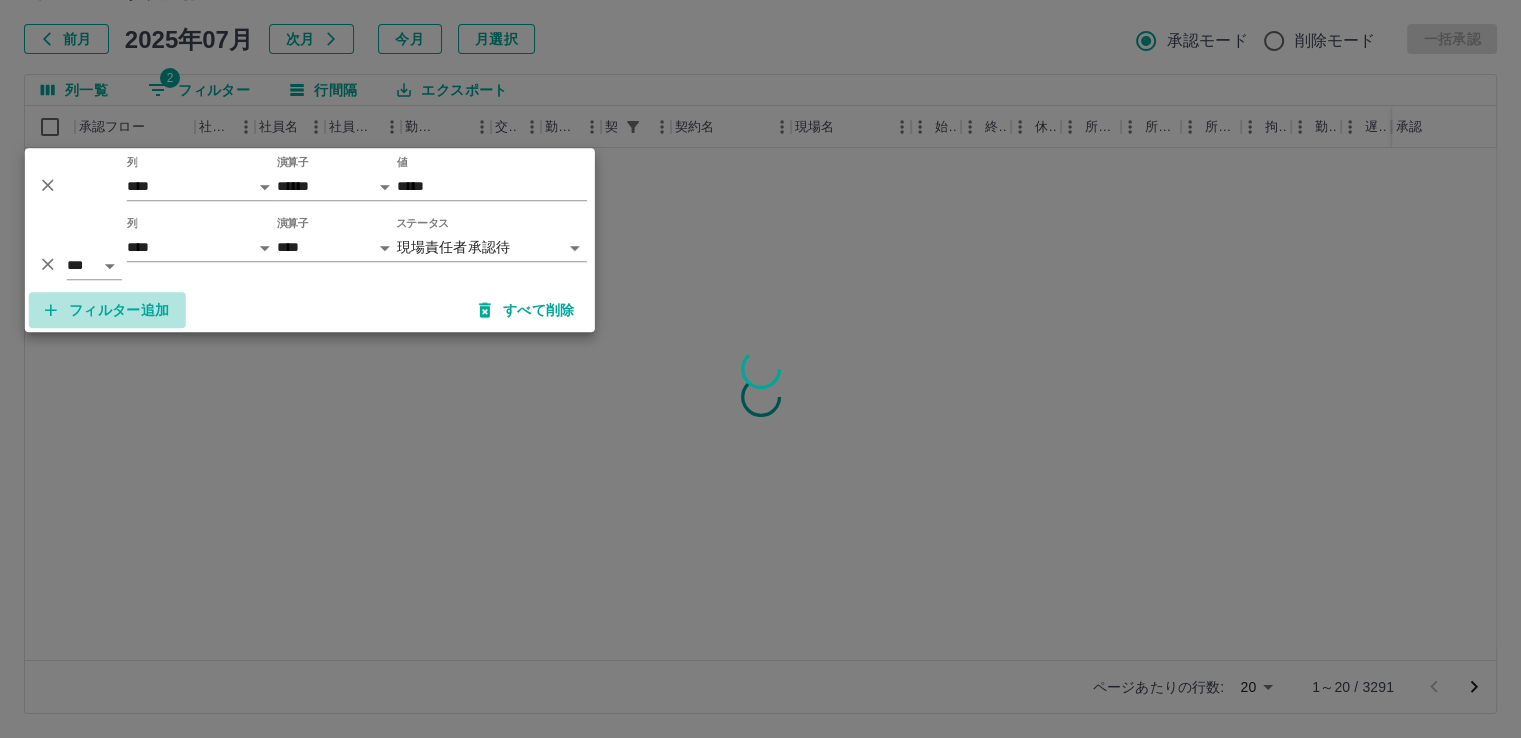 click on "フィルター追加" at bounding box center (107, 310) 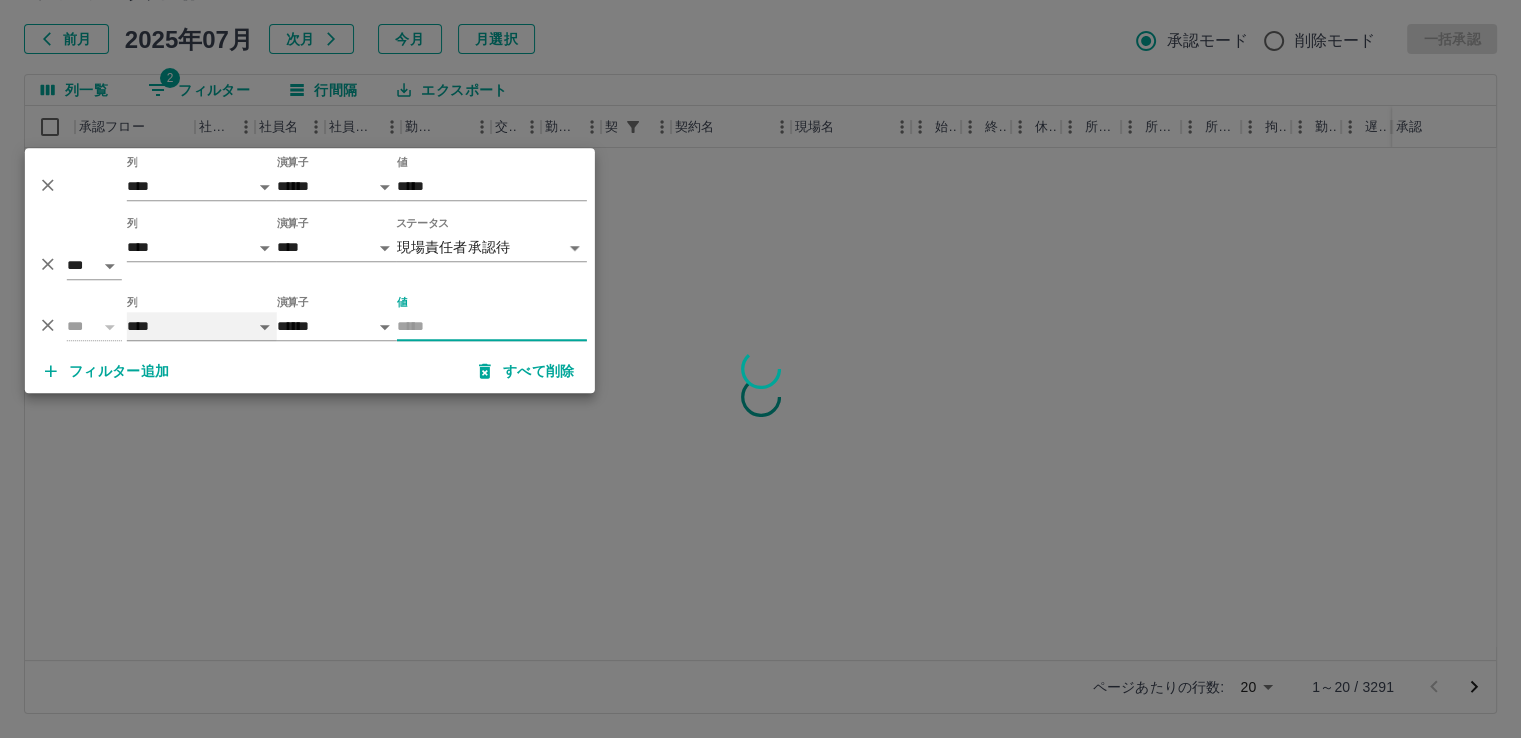 click on "**** *** **** *** *** **** ***** *** *** ** ** ** **** **** **** ** ** *** **** *****" at bounding box center (202, 326) 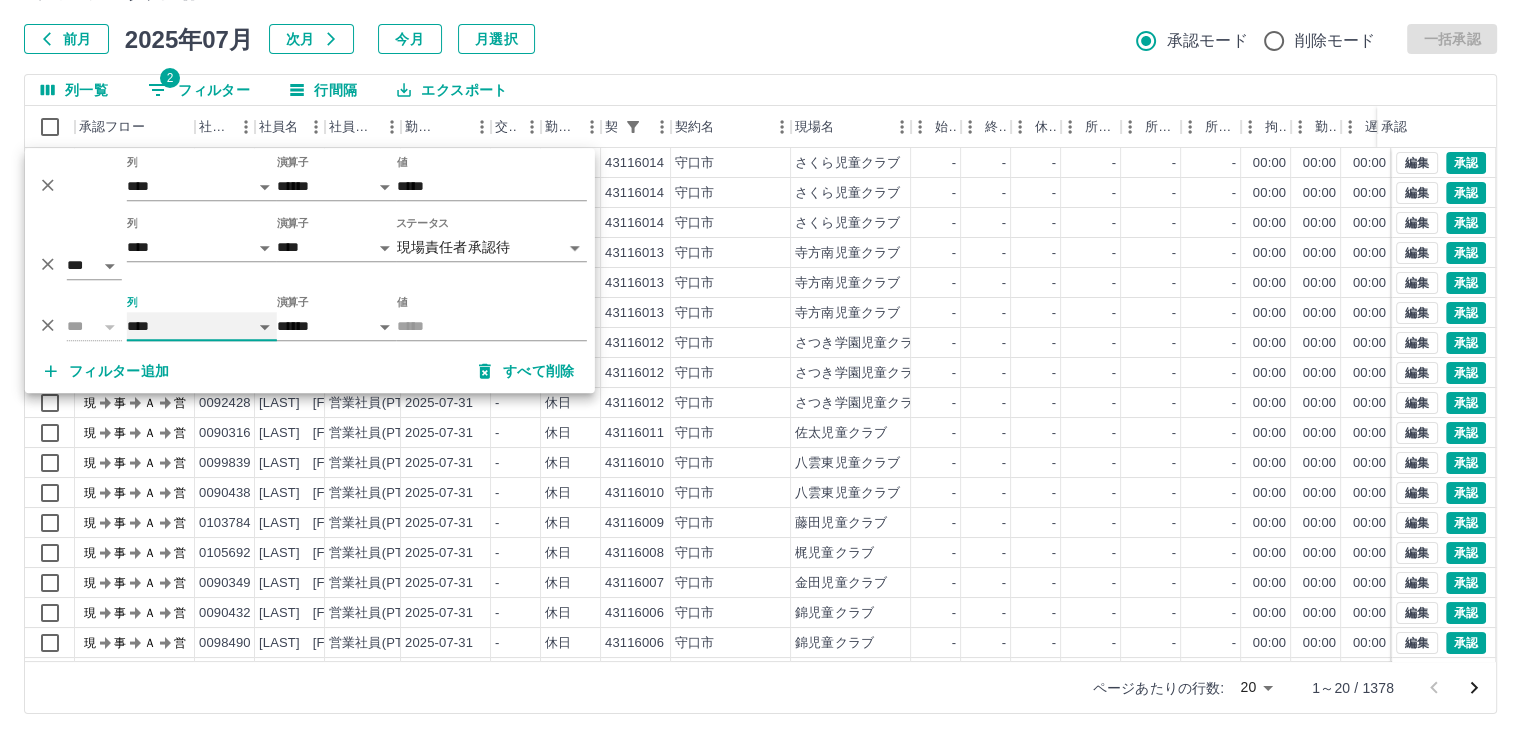 click on "**** *** **** *** *** **** ***** *** *** ** ** ** **** **** **** ** ** *** **** *****" at bounding box center (202, 326) 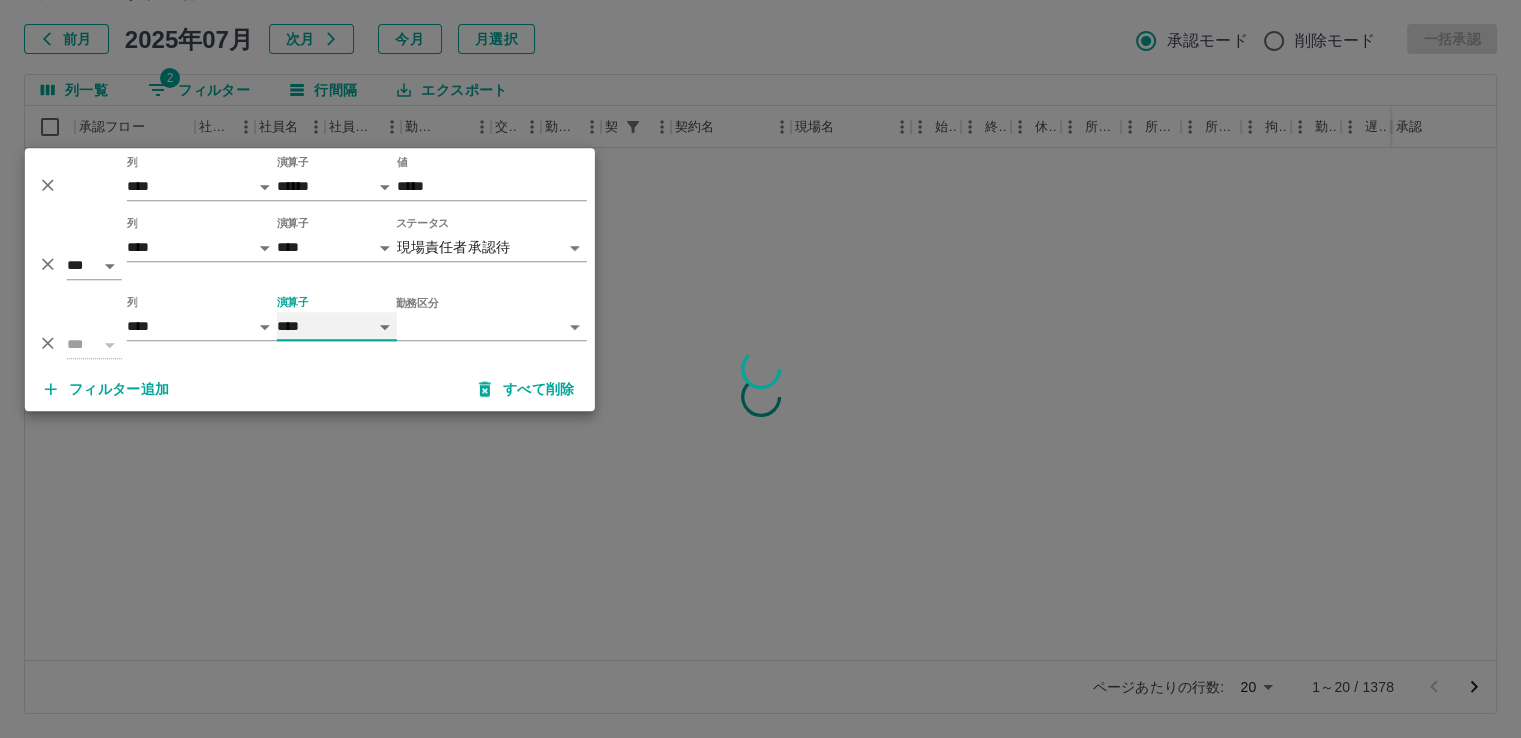 click on "**** ******" at bounding box center [337, 326] 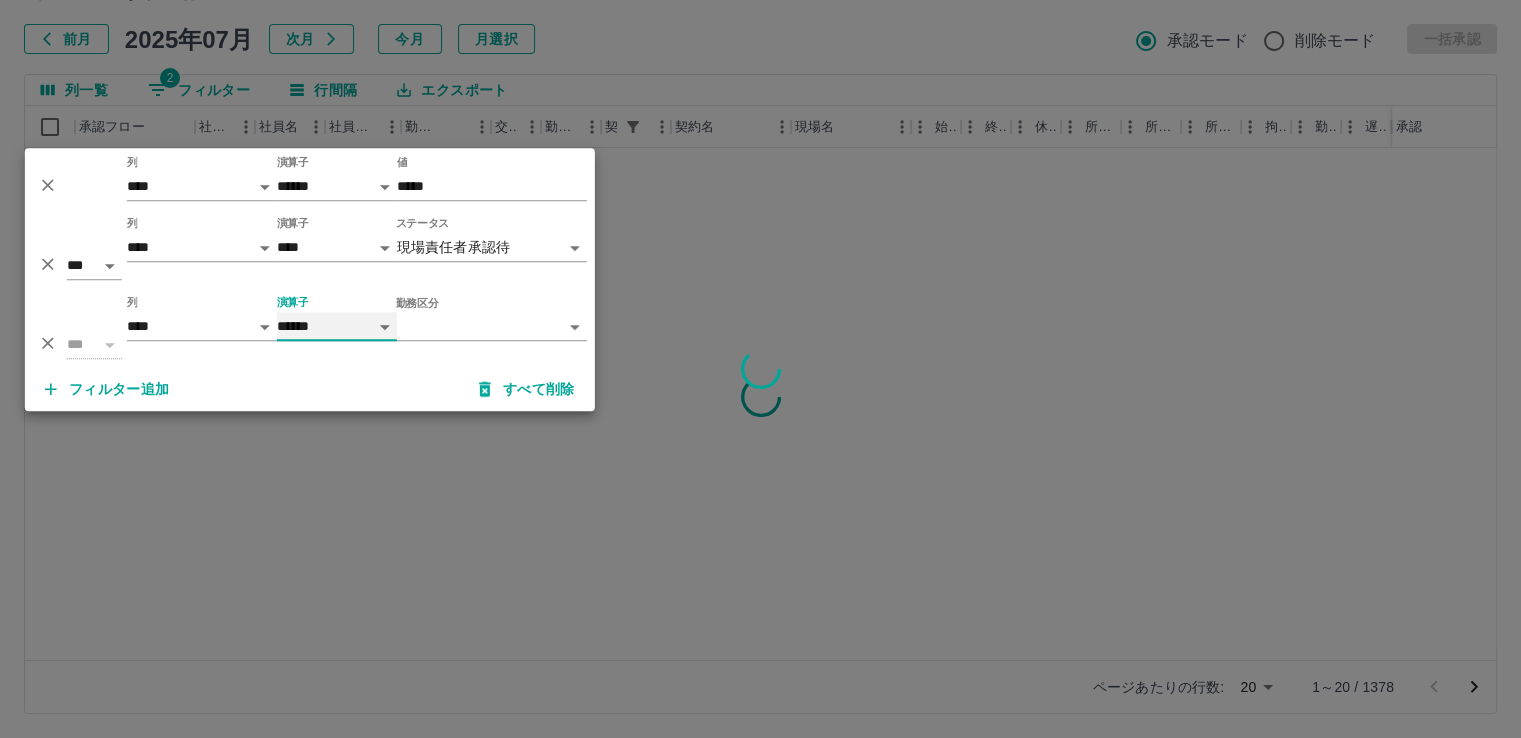 click on "**** ******" at bounding box center [337, 326] 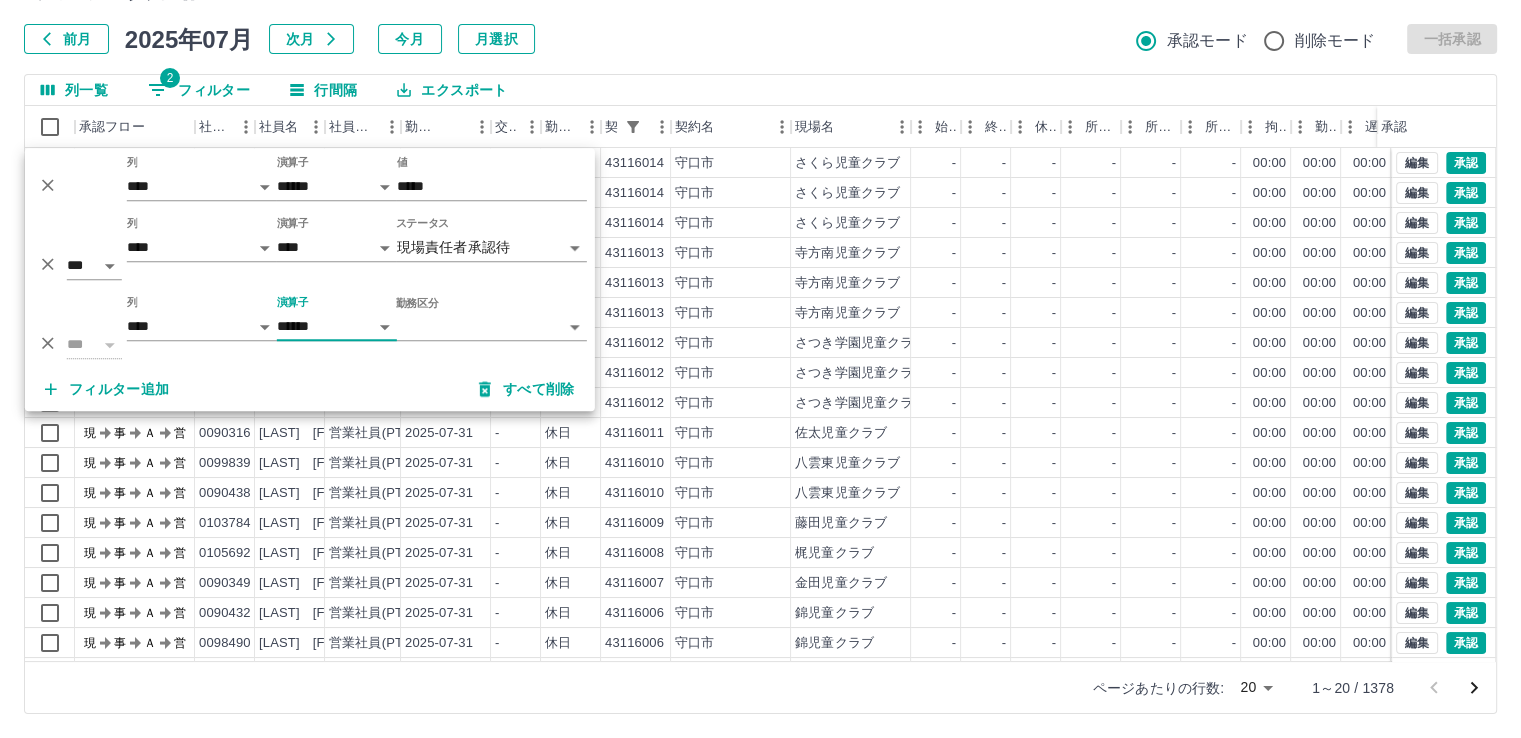 click on "SDH勤怠 小野　美絵 勤務実績承認 前月 2025年07月 次月 今月 月選択 承認モード 削除モード 一括承認 列一覧 2 フィルター 行間隔 エクスポート 承認フロー 社員番号 社員名 社員区分 勤務日 交通費 勤務区分 契約コード 契約名 現場名 始業 終業 休憩 所定開始 所定終業 所定休憩 拘束 勤務 遅刻等 コメント ステータス 承認 現 事 Ａ 営 0095046 松岡　文子 営業社員(PT契約) 2025-07-31  -  休日 43116014 守口市 さくら児童クラブ - - - - - - 00:00 00:00 00:00 現場責任者承認待 現 事 Ａ 営 0094465 服部　正栄 営業社員(PT契約) 2025-07-31  -  休日 43116014 守口市 さくら児童クラブ - - - - - - 00:00 00:00 00:00 現場責任者承認待 現 事 Ａ 営 0090392 石﨑　慶子 営業社員(PT契約) 2025-07-31  -  休日 43116014 守口市 さくら児童クラブ - - - - - - 00:00 00:00 00:00 現場責任者承認待 現 事 Ａ 営 0106932 西森　夏帆" at bounding box center [760, 315] 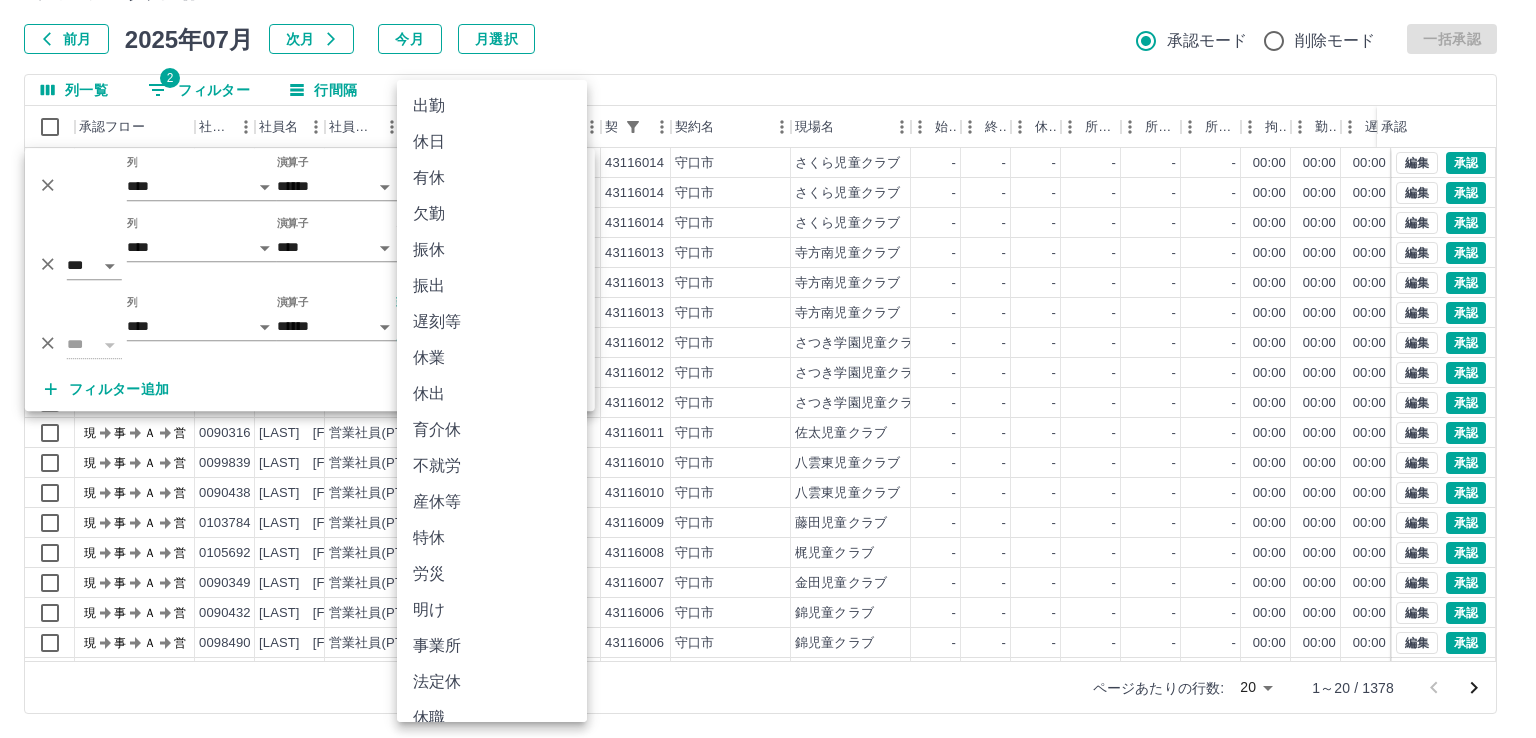 click on "休日" at bounding box center [492, 142] 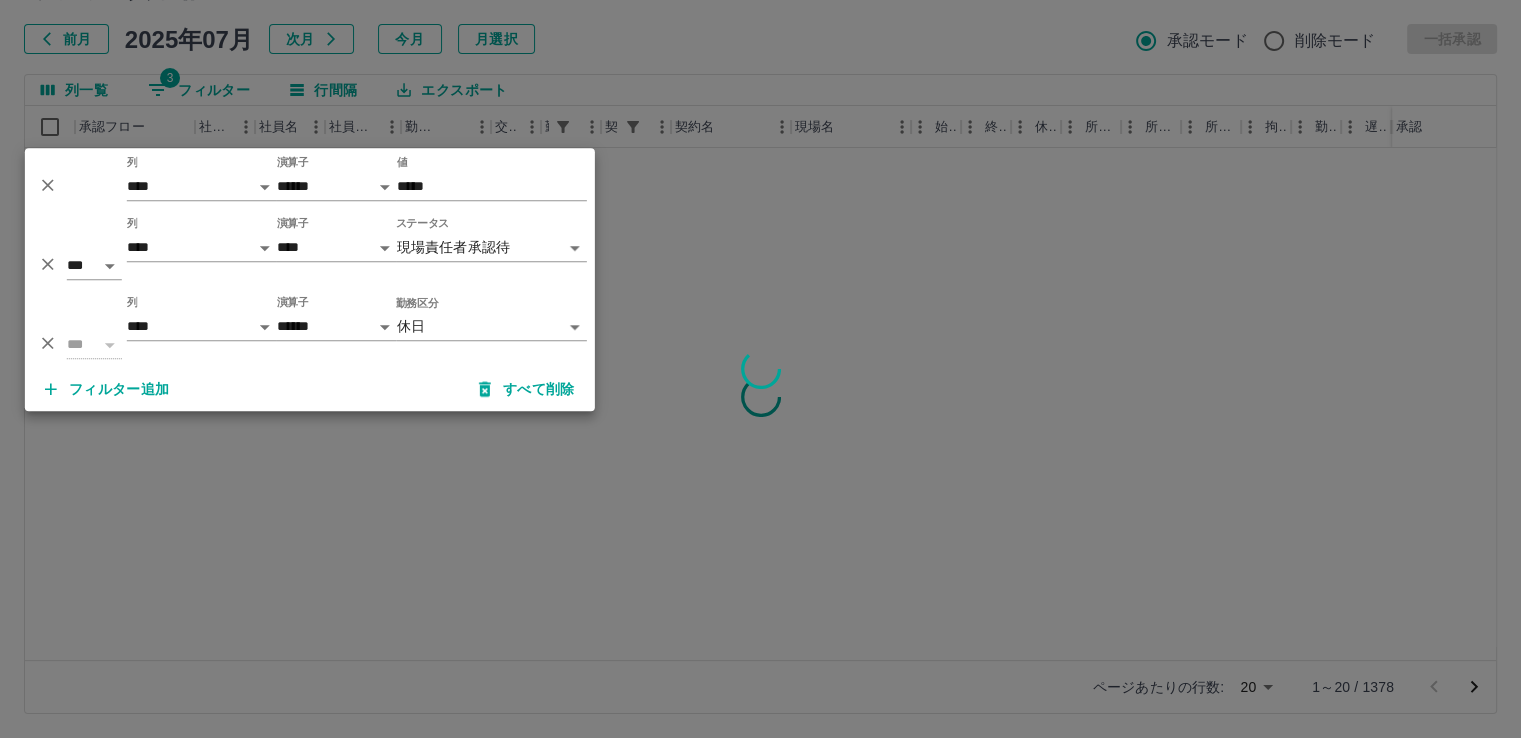 click on "フィルター追加" at bounding box center [107, 389] 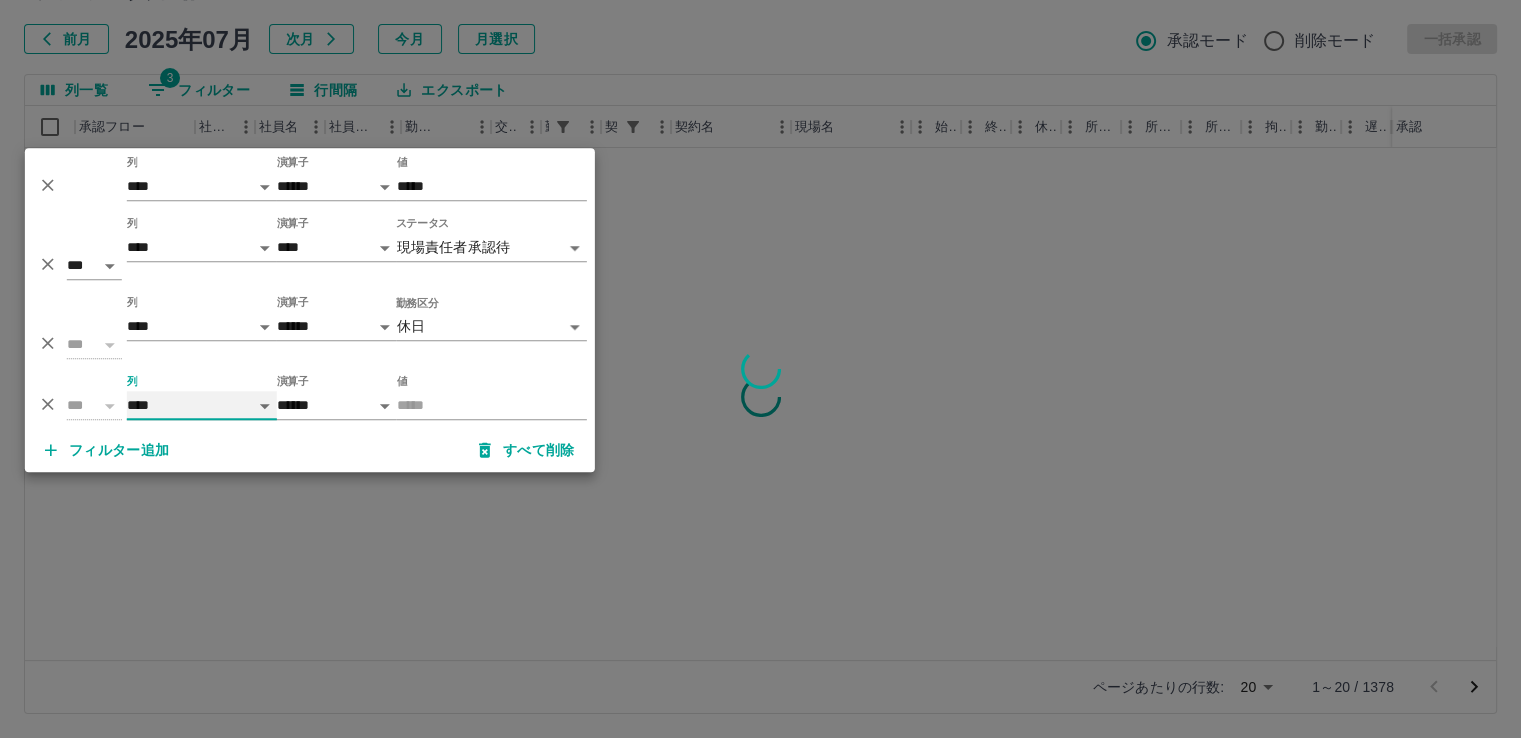 click on "**** *** **** *** *** **** ***** *** *** ** ** ** **** **** **** ** ** *** **** *****" at bounding box center (202, 405) 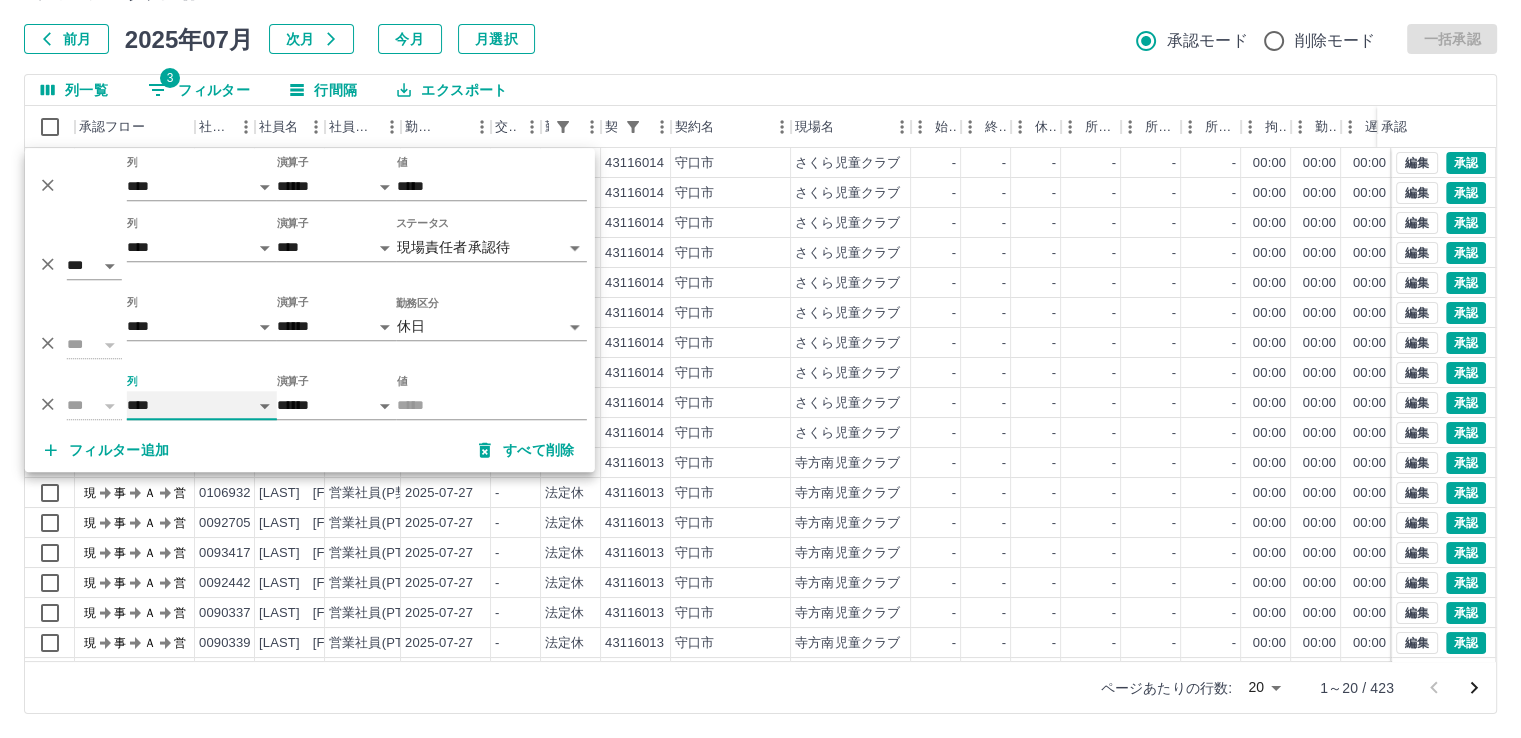 click on "**** *** **** *** *** **** ***** *** *** ** ** ** **** **** **** ** ** *** **** *****" at bounding box center [202, 405] 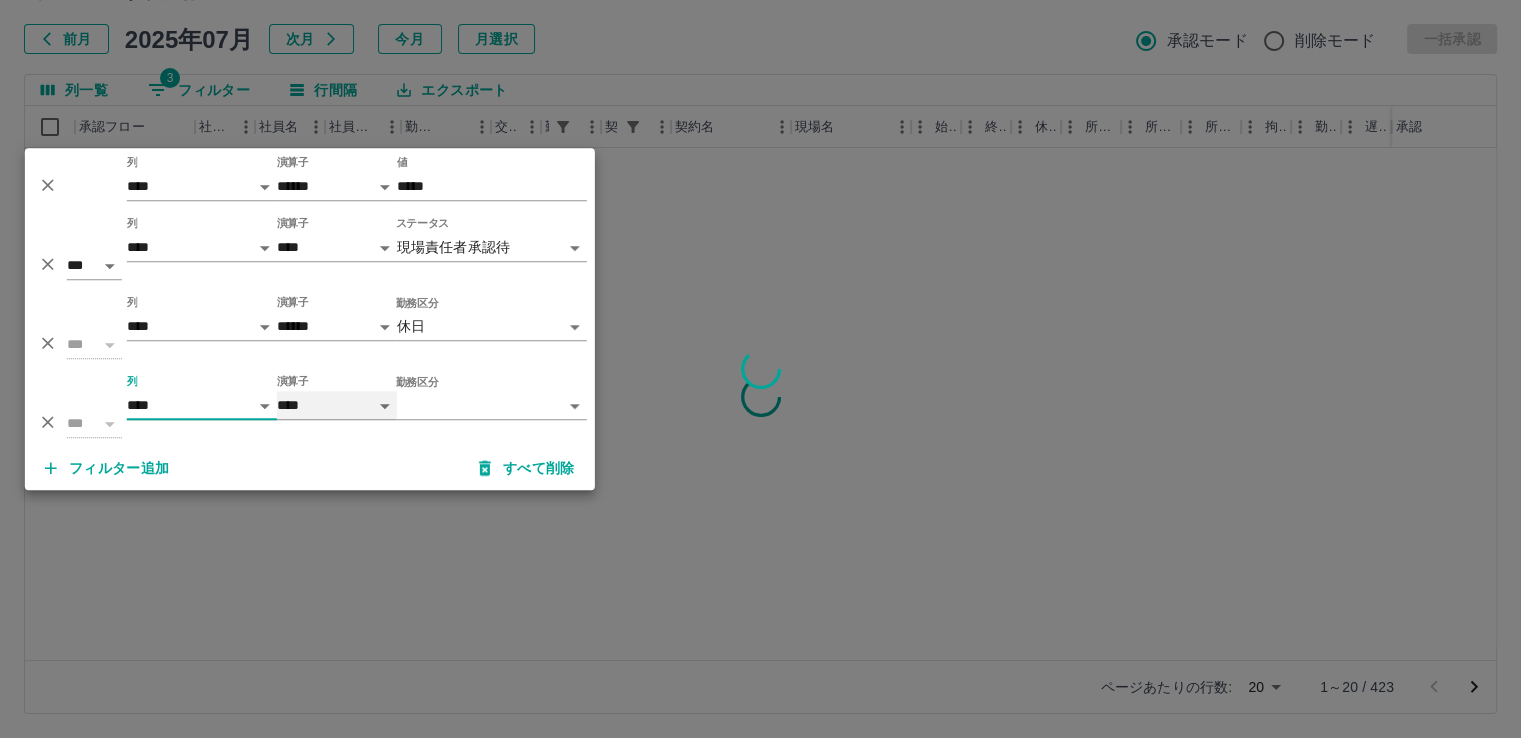 click on "**** ******" at bounding box center (337, 405) 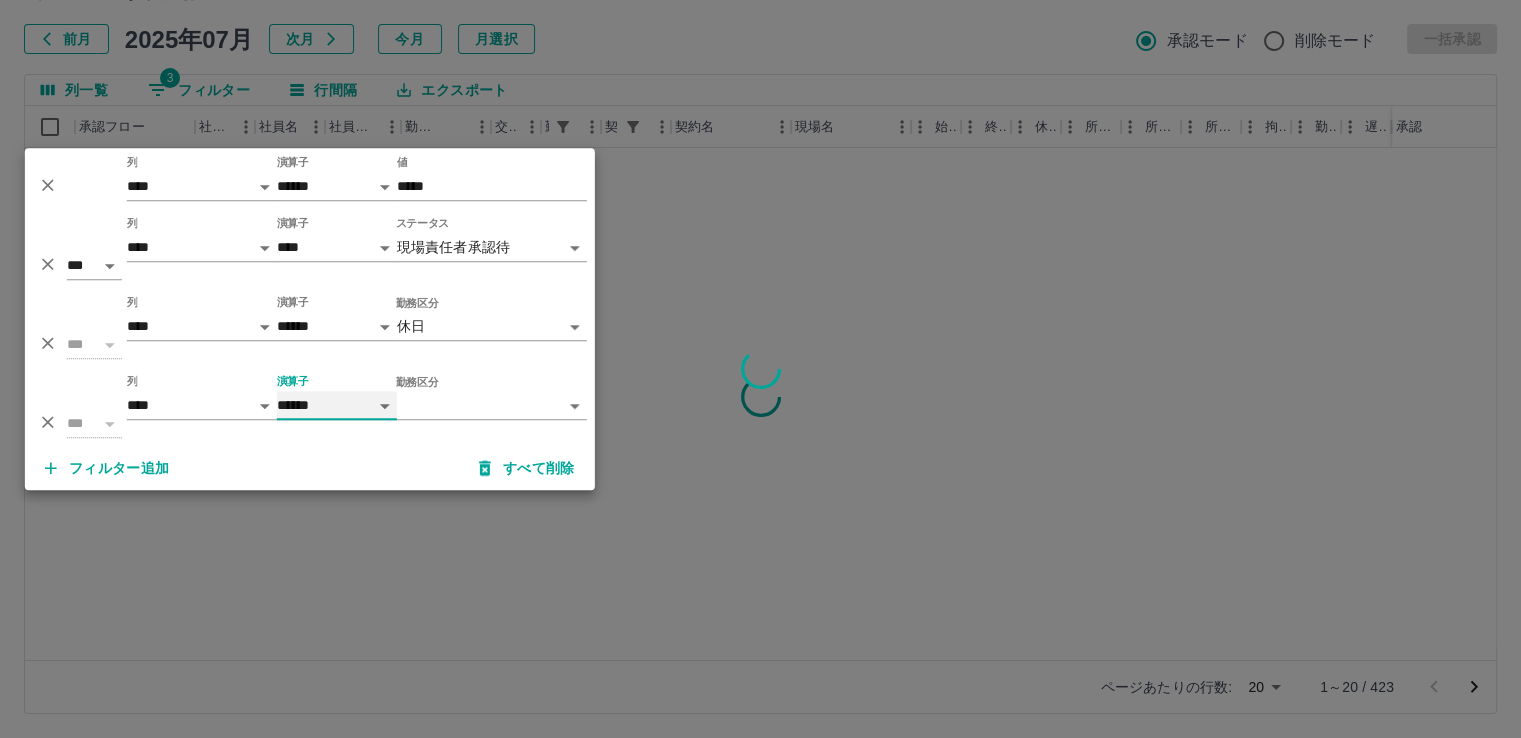 click on "**** ******" at bounding box center [337, 405] 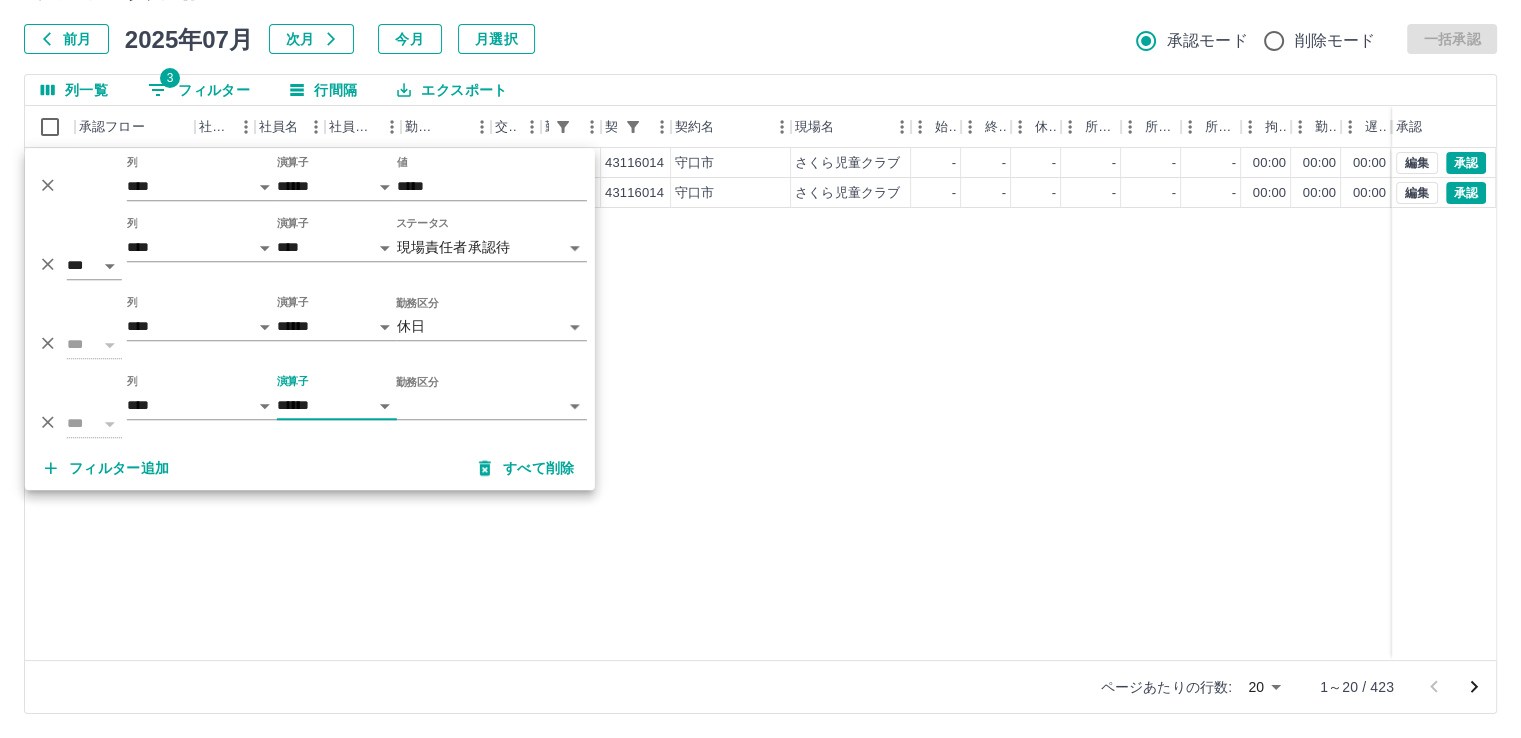 click on "SDH勤怠 小野　美絵 勤務実績承認 前月 2025年07月 次月 今月 月選択 承認モード 削除モード 一括承認 列一覧 3 フィルター 行間隔 エクスポート 承認フロー 社員番号 社員名 社員区分 勤務日 交通費 勤務区分 契約コード 契約名 現場名 始業 終業 休憩 所定開始 所定終業 所定休憩 拘束 勤務 遅刻等 コメント ステータス 承認 現 事 Ａ 営 0090393 勝屋　康夫 営業社員(PT契約) 2025-07-27  -  法定休 43116014 守口市 さくら児童クラブ - - - - - - 00:00 00:00 00:00 現場責任者承認待 現 事 Ａ 営 0100375 川原　亮太 営業社員(PT契約) 2025-07-27  -  法定休 43116014 守口市 さくら児童クラブ - - - - - - 00:00 00:00 00:00 現場責任者承認待 編集 承認 編集 承認 ページあたりの行数: 20 ** 1～20 / 423 SDH勤怠 *** ** 列 **** *** **** *** *** **** ***** *** *** ** ** ** **** **** **** ** ** *** **** ***** 演算子 ****** ******* 値 *****" at bounding box center (760, 315) 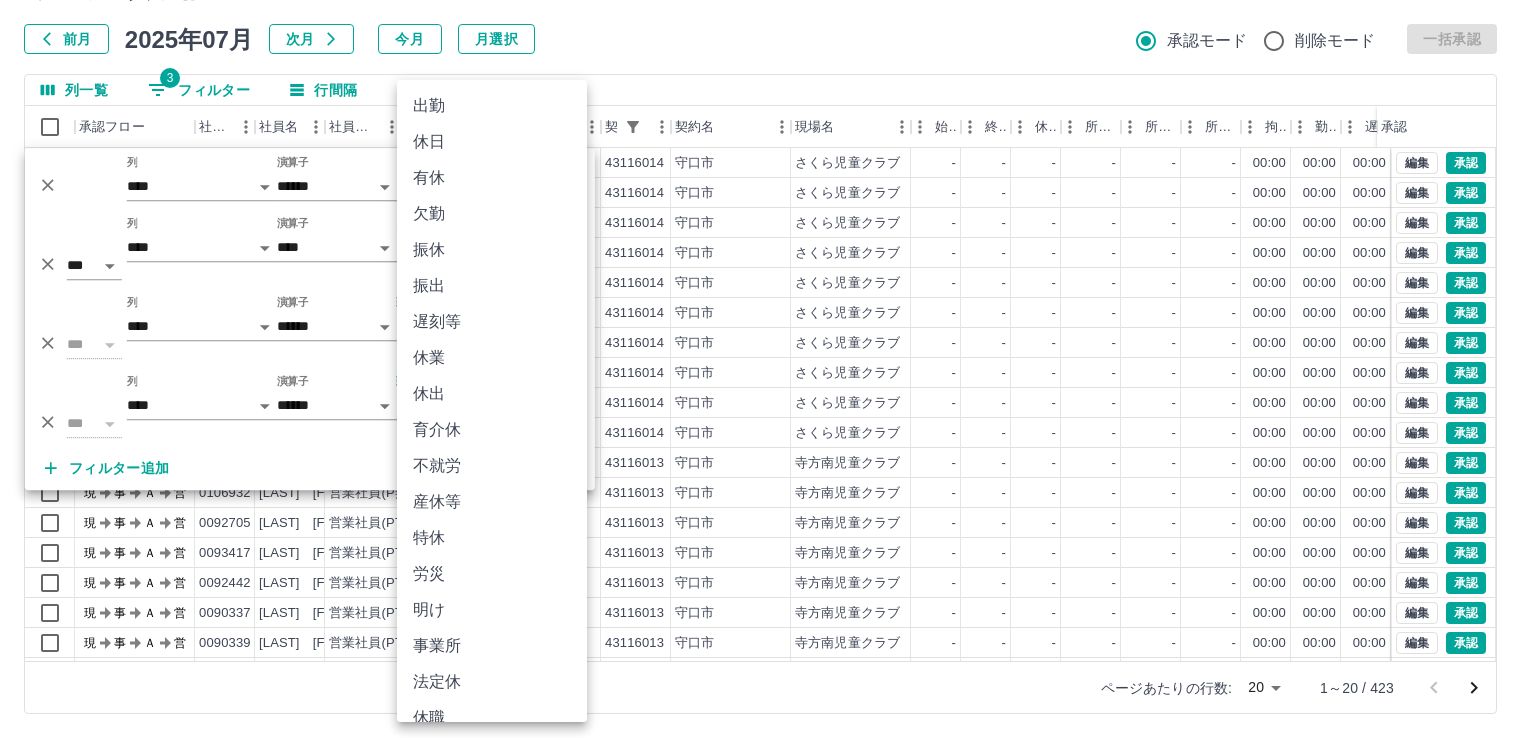 click on "法定休" at bounding box center [492, 682] 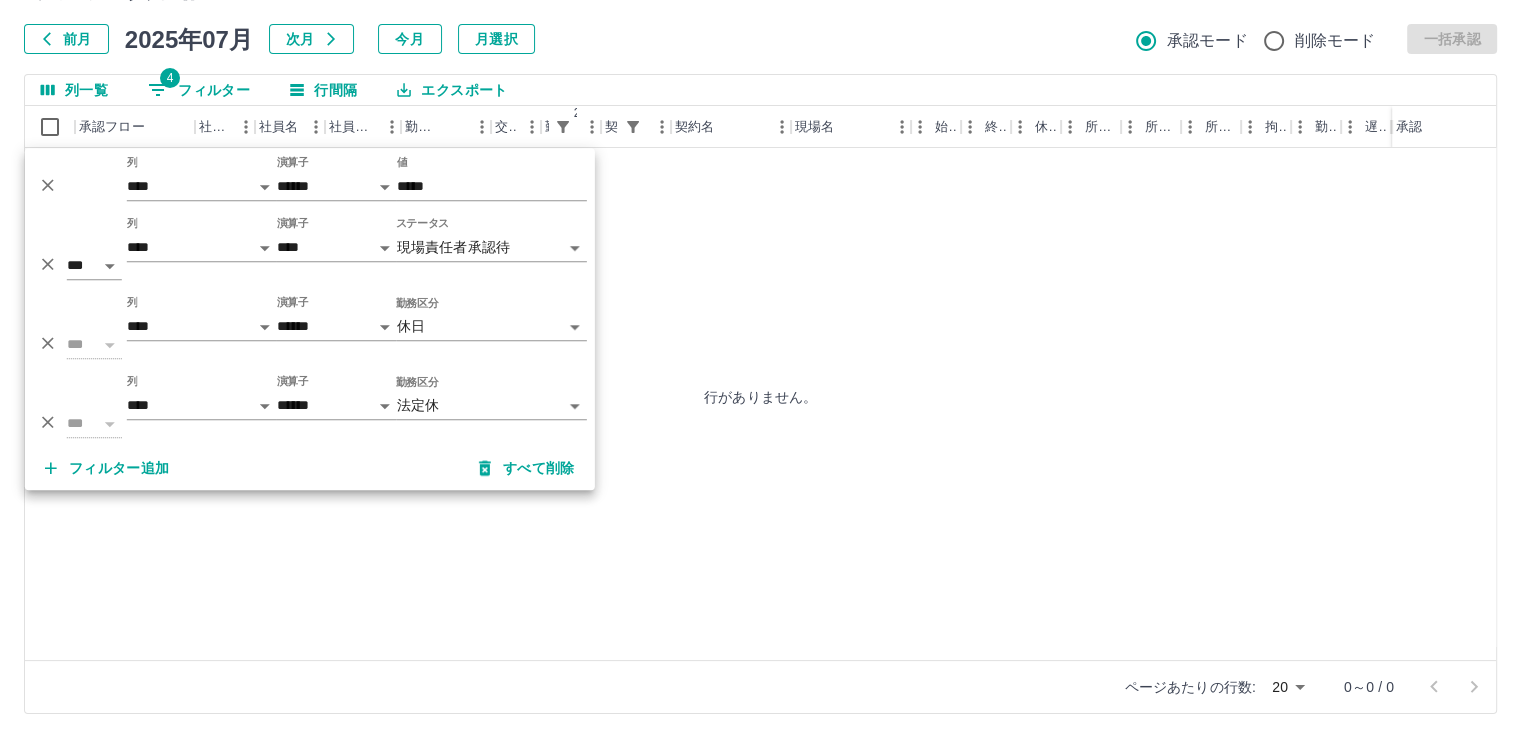click on "勤務実績承認 前月 2025年07月 次月 今月 月選択 承認モード 削除モード 一括承認" at bounding box center (760, 10) 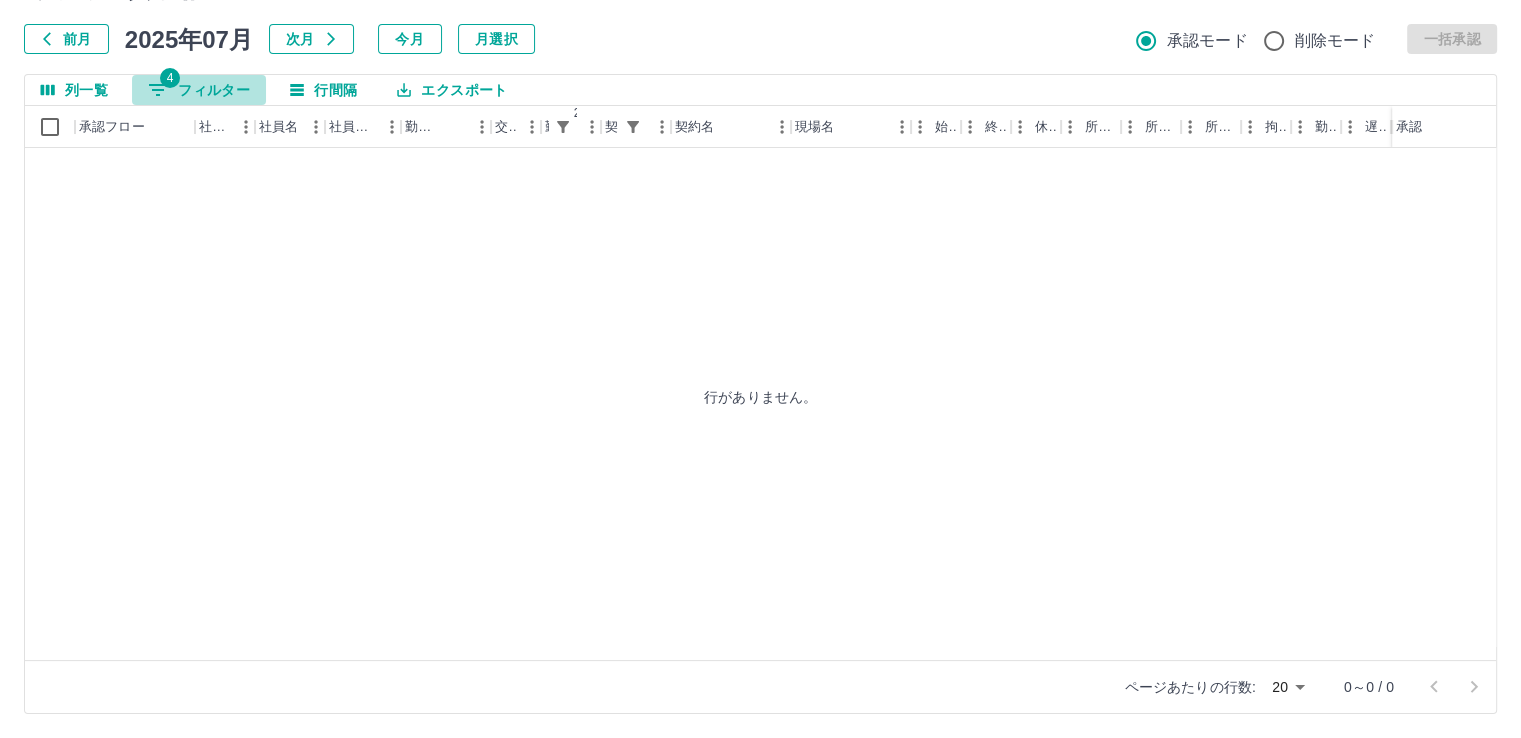 click on "4 フィルター" at bounding box center [199, 90] 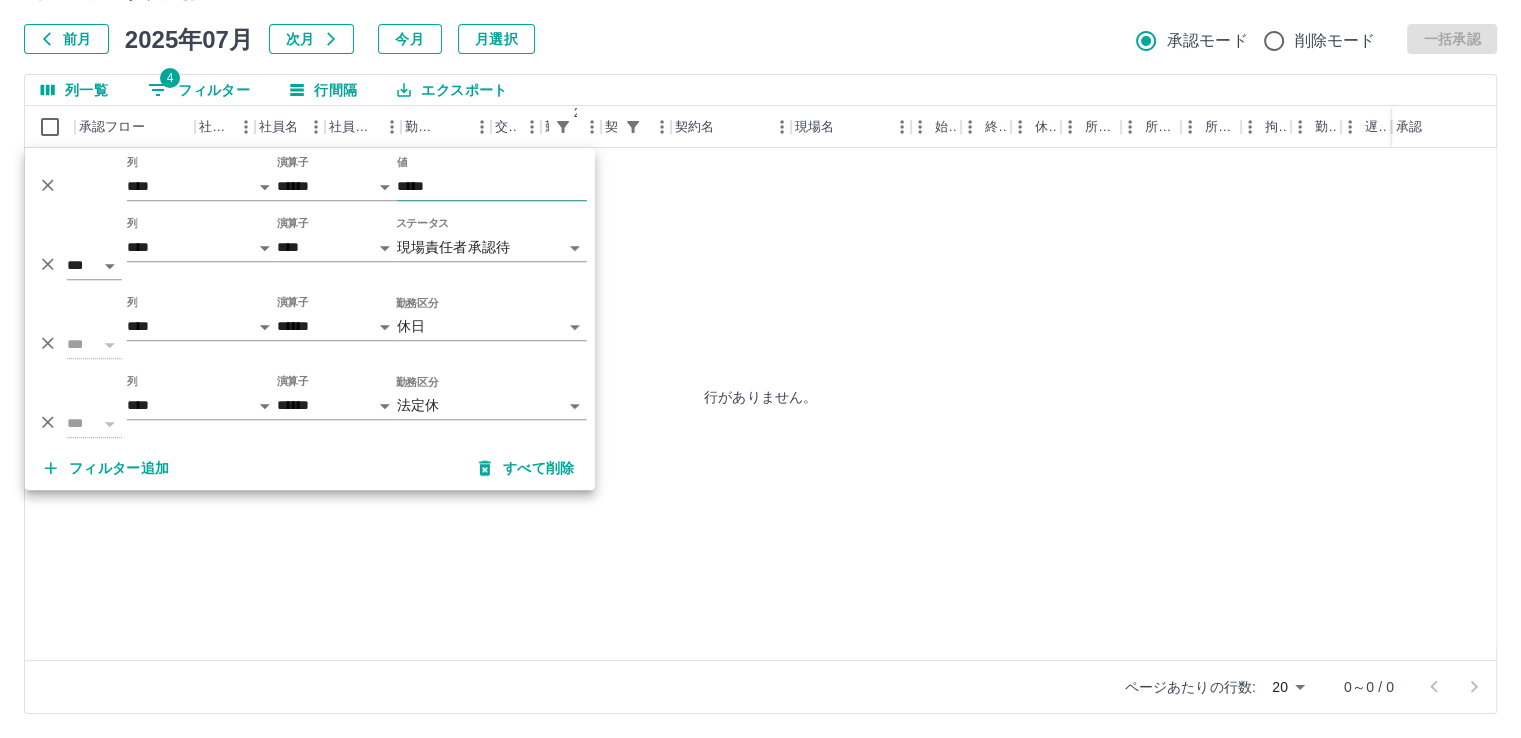 click on "*****" at bounding box center (492, 186) 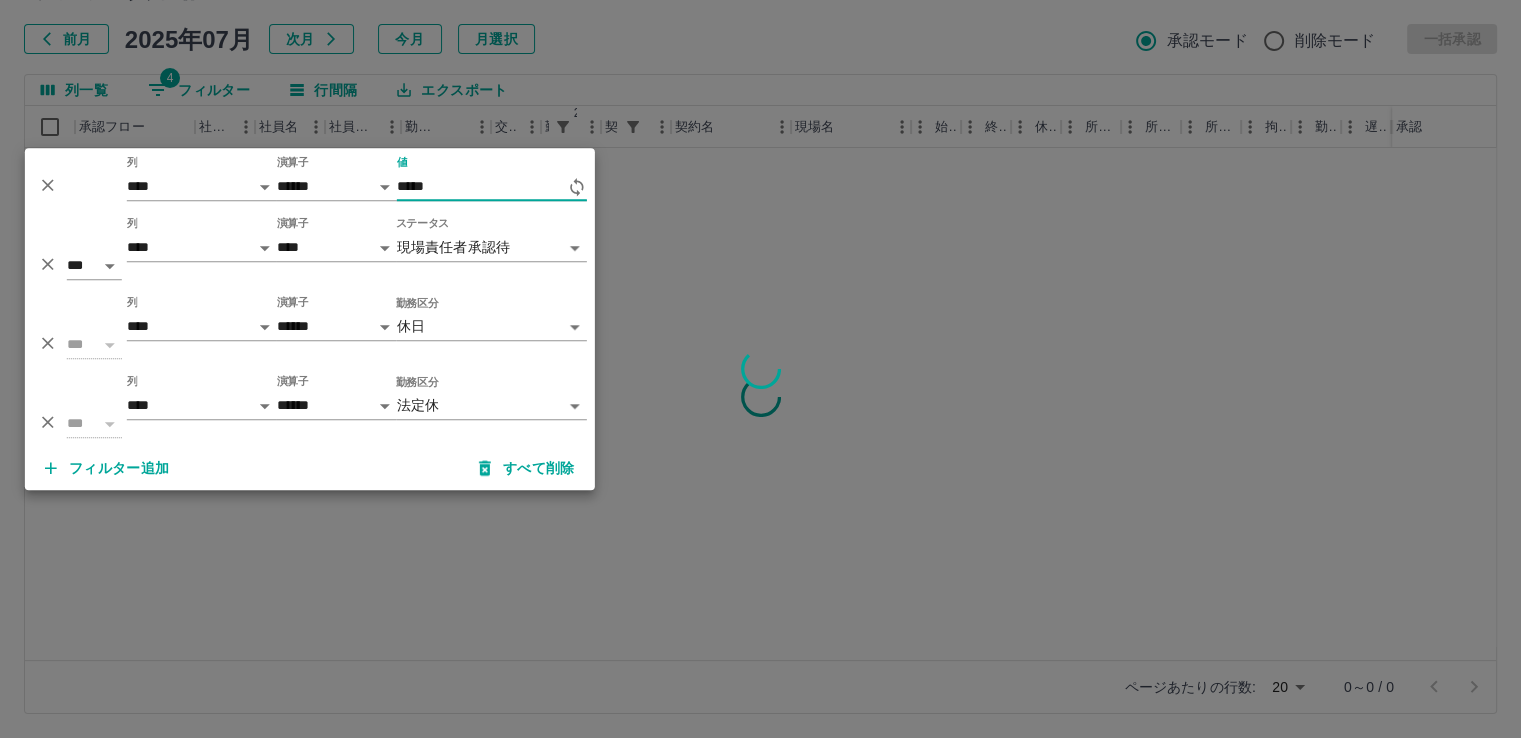 type on "*****" 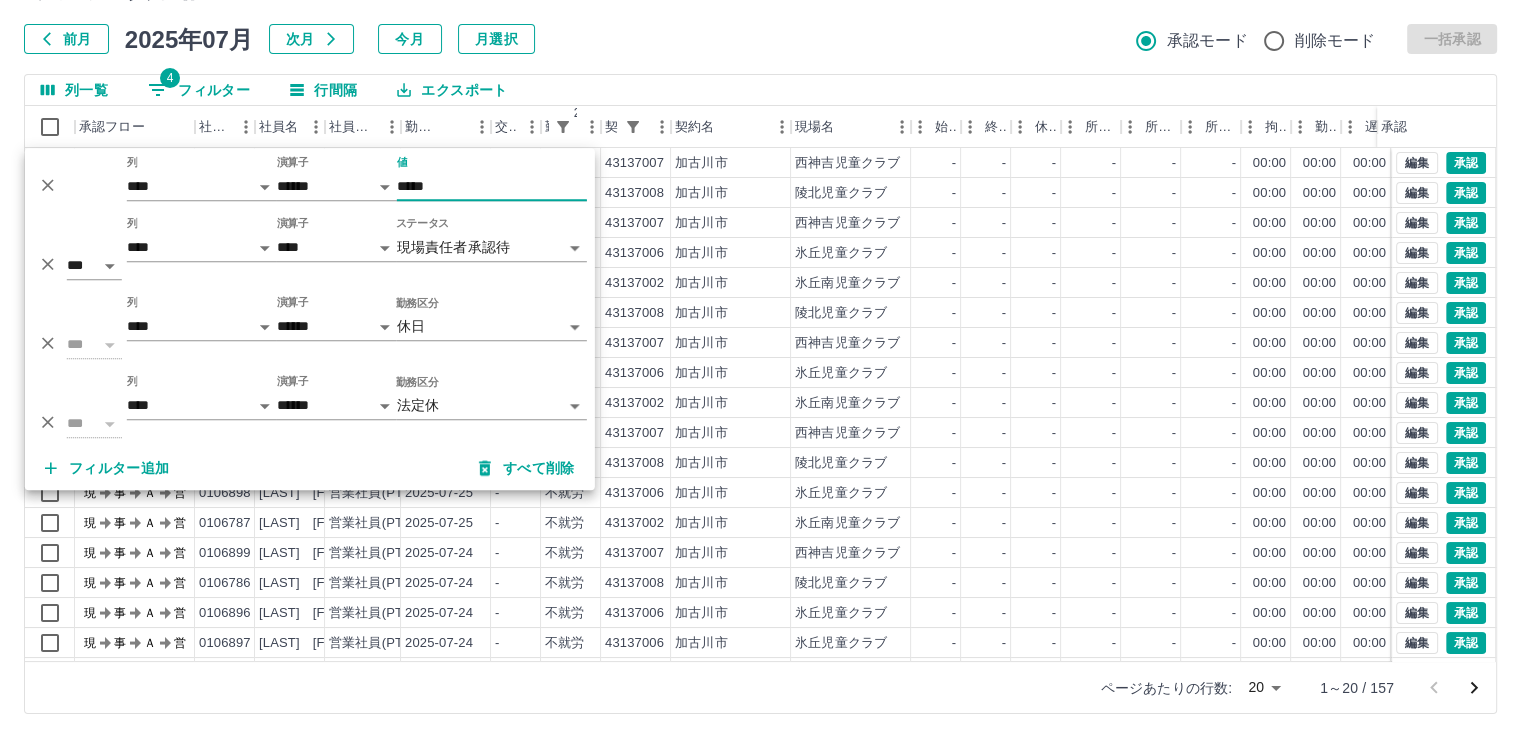 click on "前月 2025年07月 次月 今月 月選択 承認モード 削除モード 一括承認" at bounding box center [760, 39] 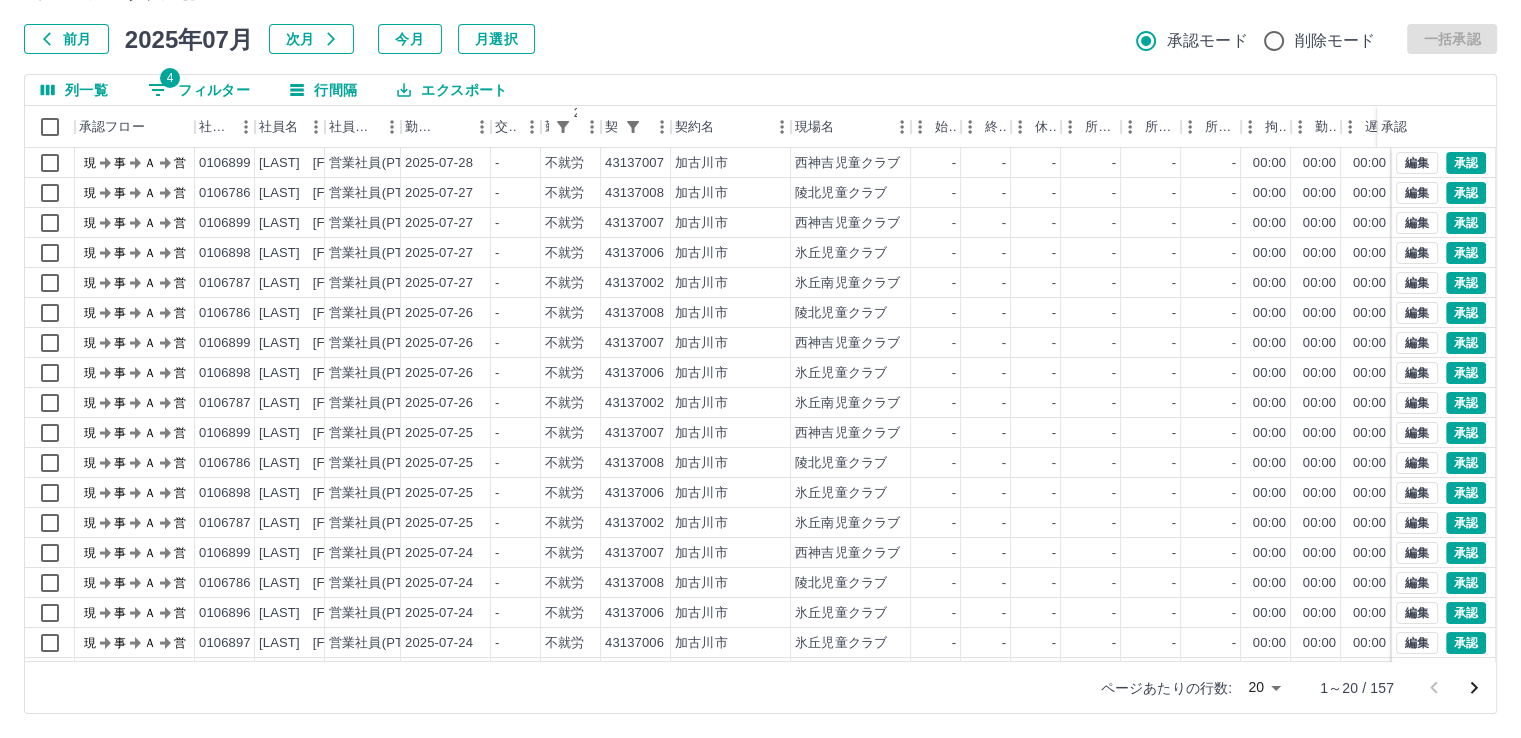 scroll, scrollTop: 108, scrollLeft: 0, axis: vertical 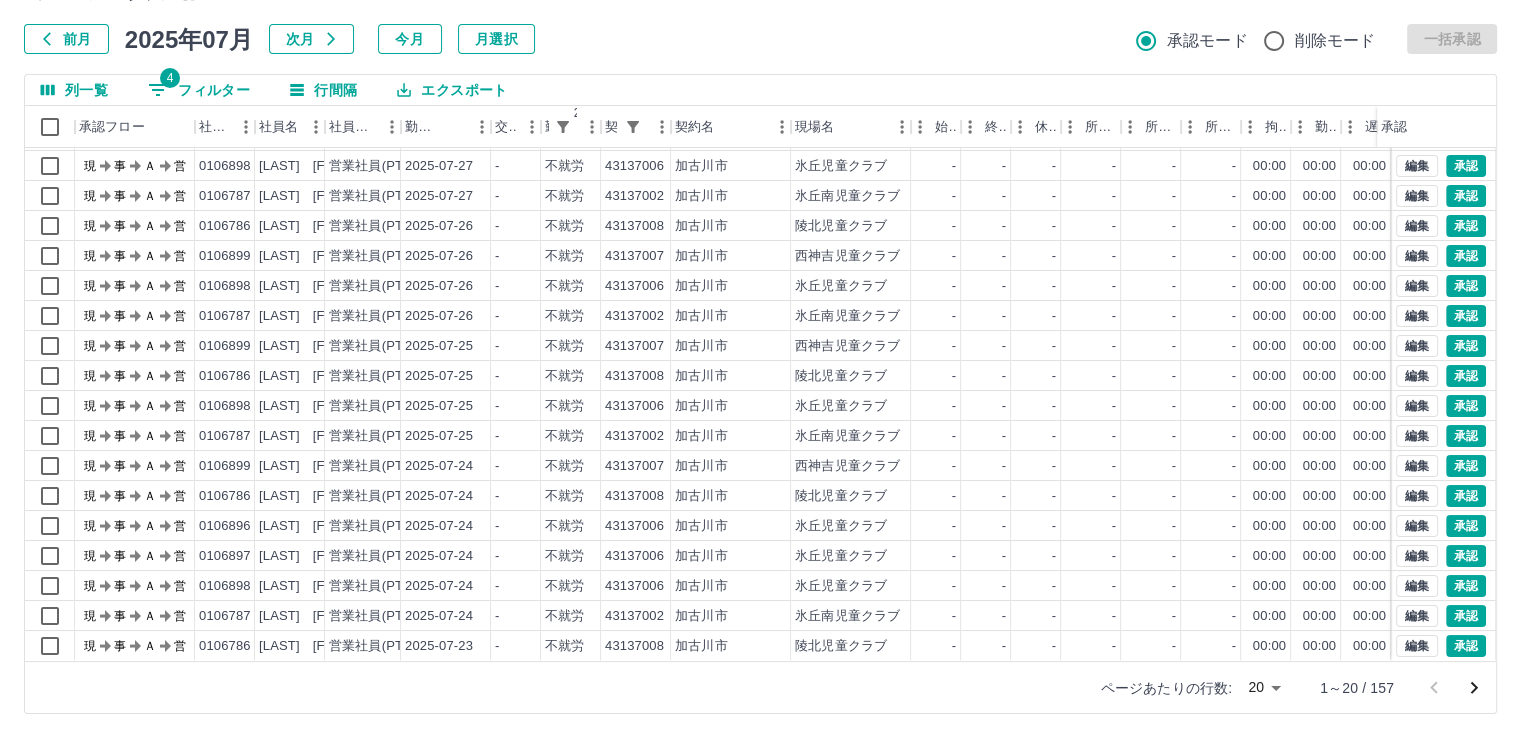 click on "SDH勤怠 小野　美絵 勤務実績承認 前月 2025年07月 次月 今月 月選択 承認モード 削除モード 一括承認 列一覧 4 フィルター 行間隔 エクスポート 承認フロー 社員番号 社員名 社員区分 勤務日 交通費 勤務区分 2 契約コード 契約名 現場名 始業 終業 休憩 所定開始 所定終業 所定休憩 拘束 勤務 遅刻等 コメント ステータス 承認 現 事 Ａ 営 0106786 長谷川　真生 営業社員(PT契約) 2025-07-27  -  不就労 43137008 加古川市 陵北児童クラブ - - - - - - 00:00 00:00 00:00 現場責任者承認待 現 事 Ａ 営 0106899 菅野　千賀 営業社員(PT契約) 2025-07-27  -  不就労 43137007 加古川市 西神吉児童クラブ - - - - - - 00:00 00:00 00:00 現場責任者承認待 現 事 Ａ 営 0106898 城市　恋花 営業社員(PT契約) 2025-07-27  -  不就労 43137006 加古川市 氷丘児童クラブ - - - - - - 00:00 00:00 00:00 現場責任者承認待 現 事 Ａ 営 0106787" at bounding box center [760, 315] 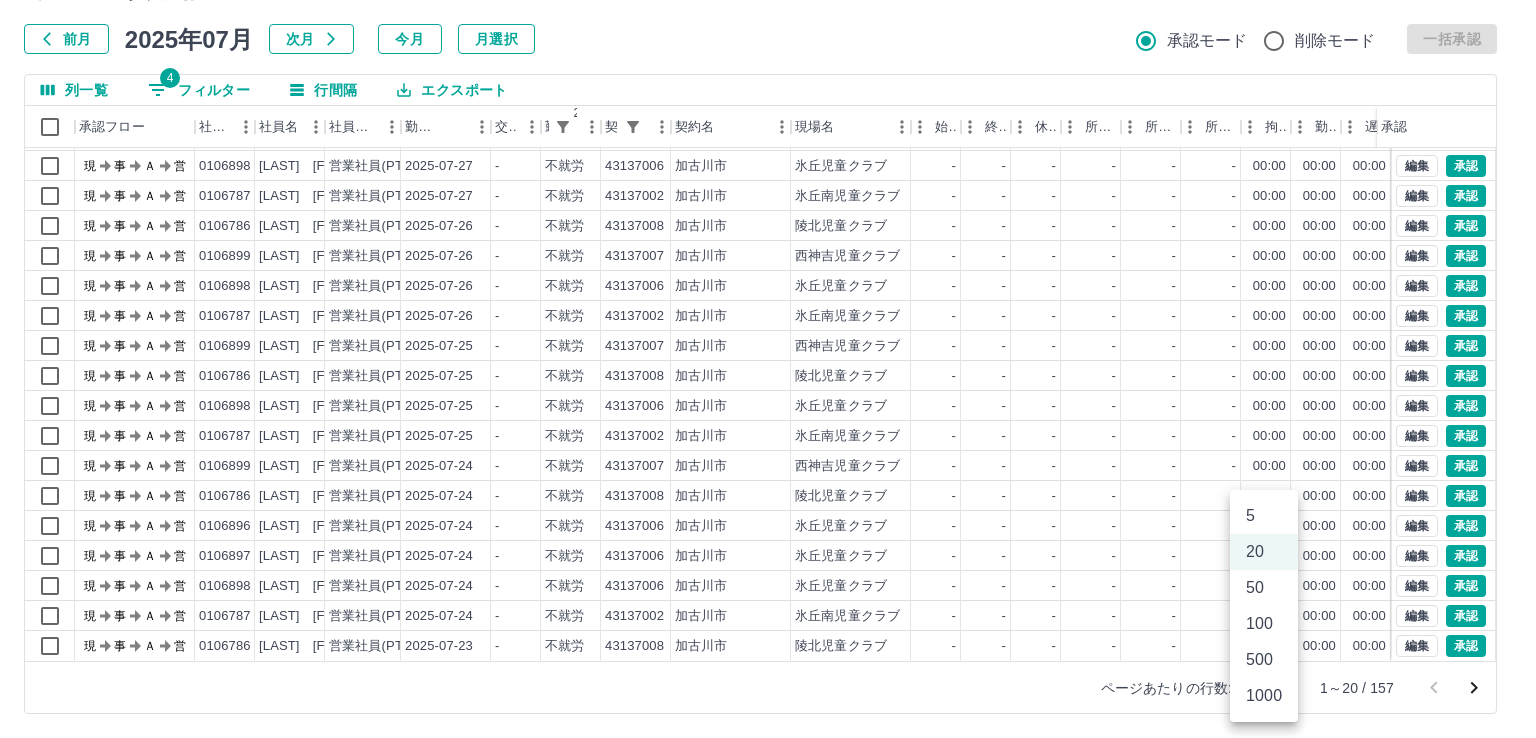click on "500" at bounding box center [1264, 660] 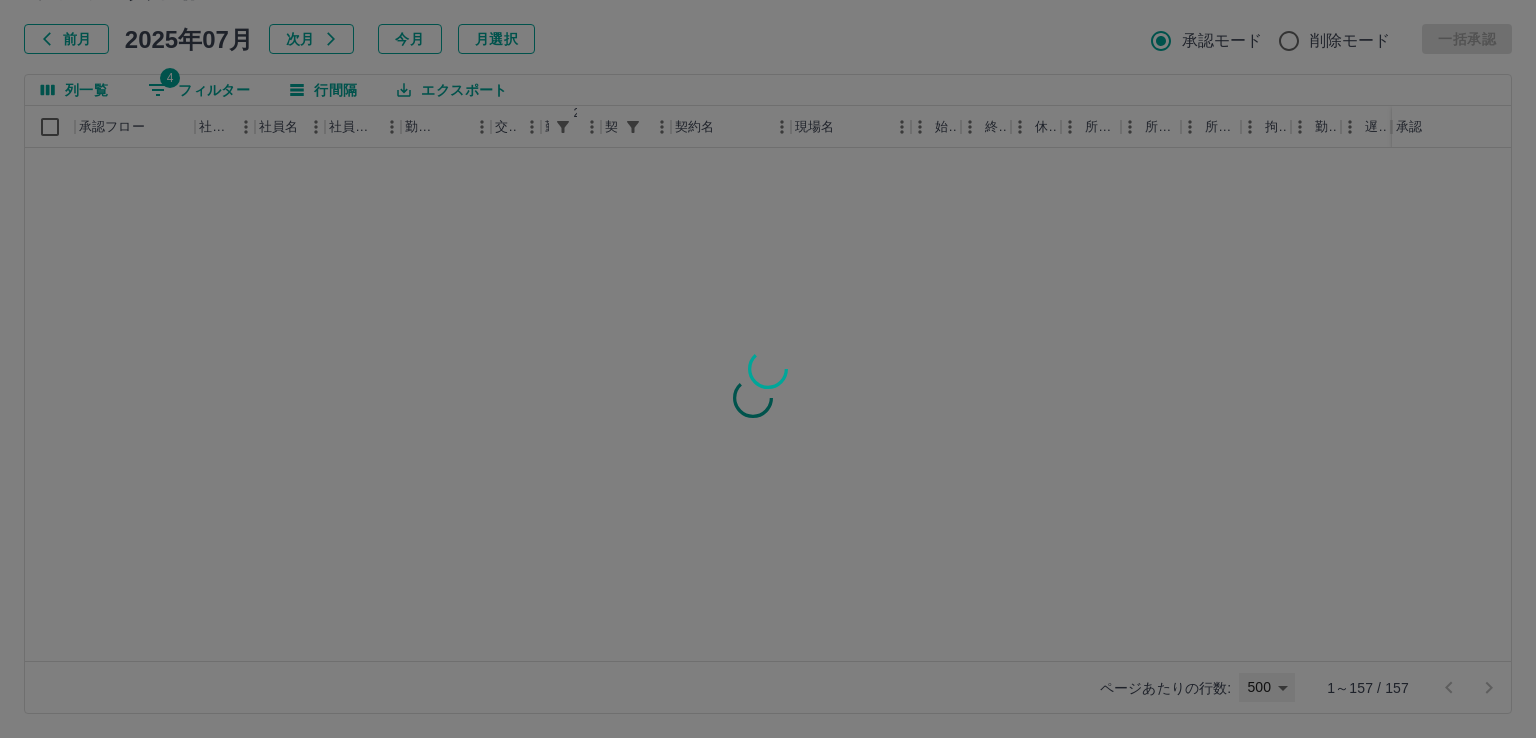 type on "***" 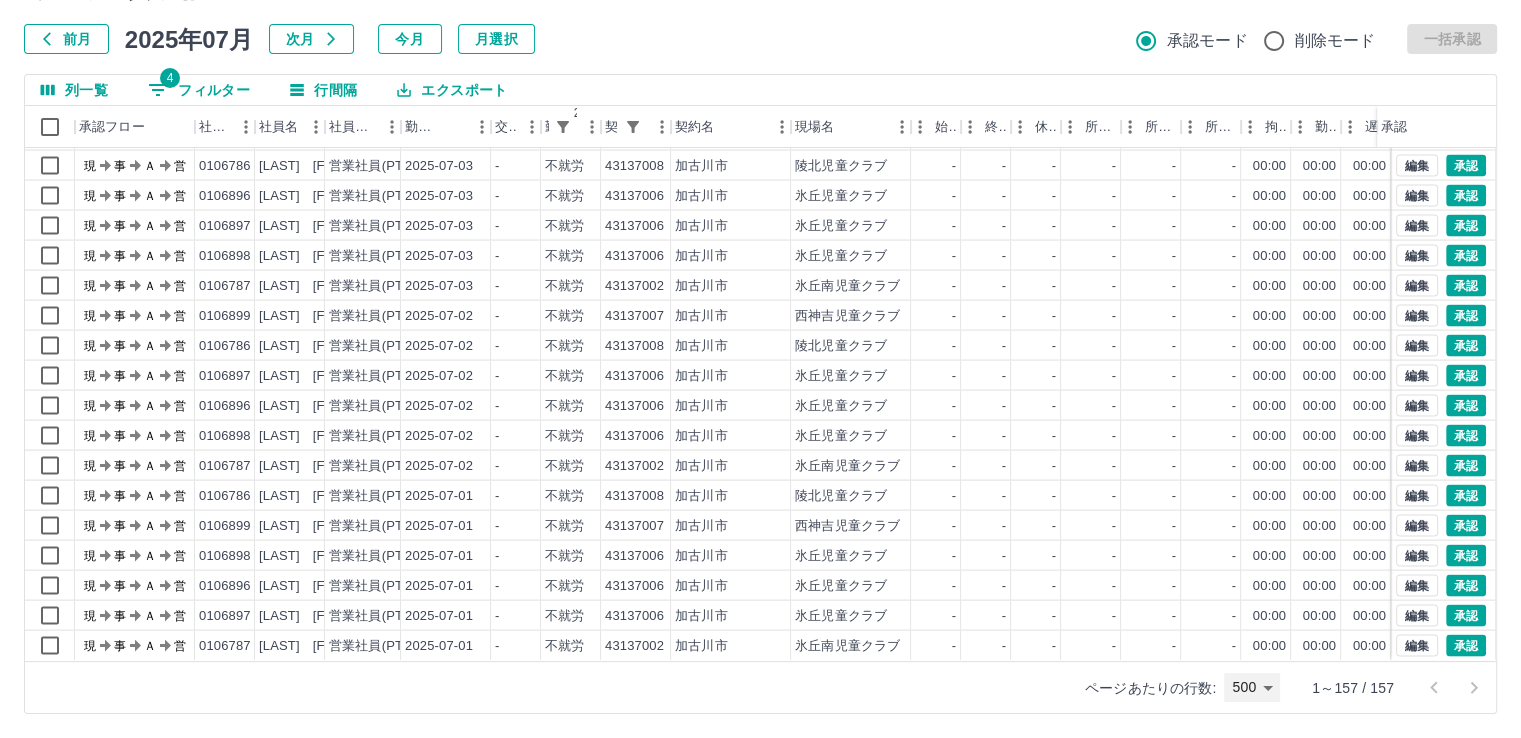 scroll, scrollTop: 4211, scrollLeft: 0, axis: vertical 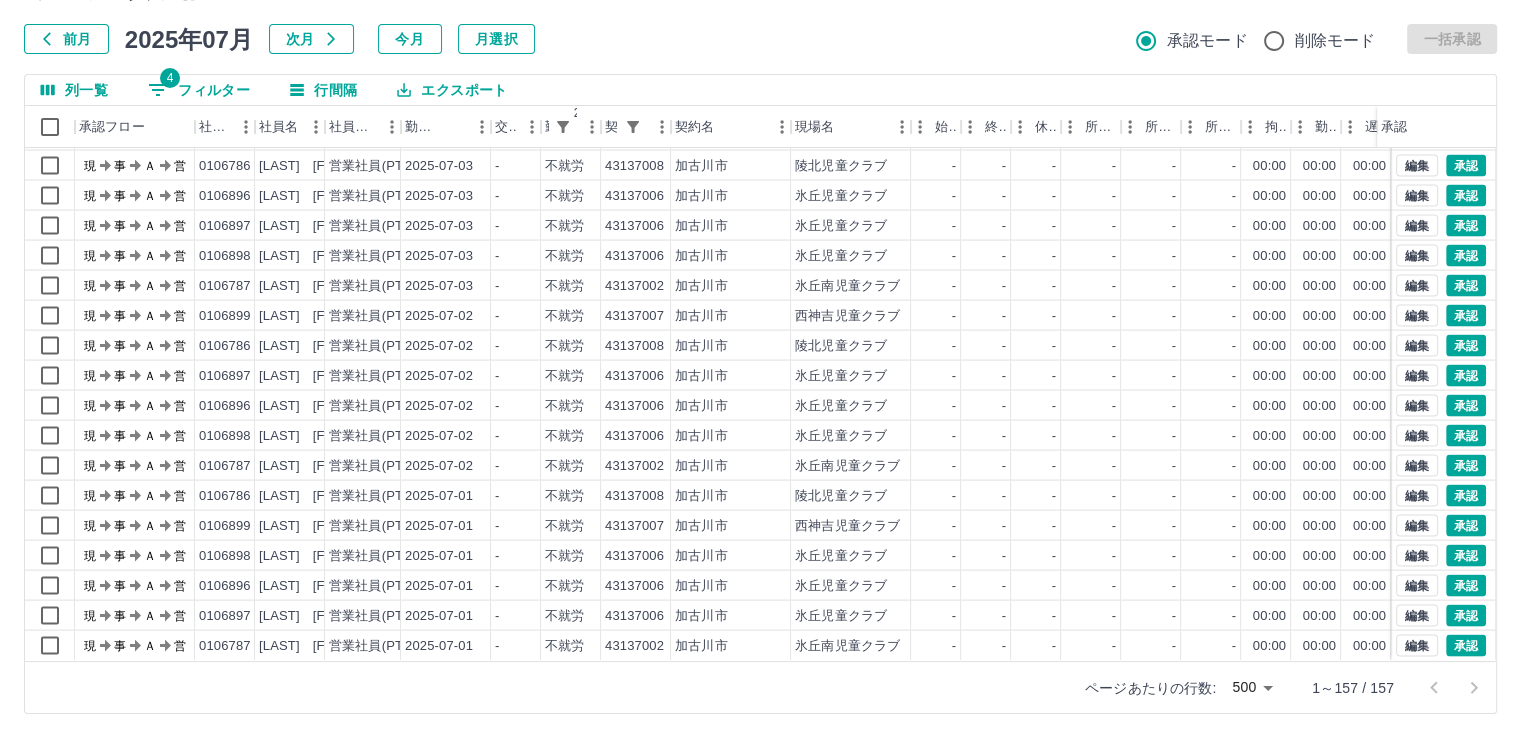 click on "4 フィルター" at bounding box center [199, 90] 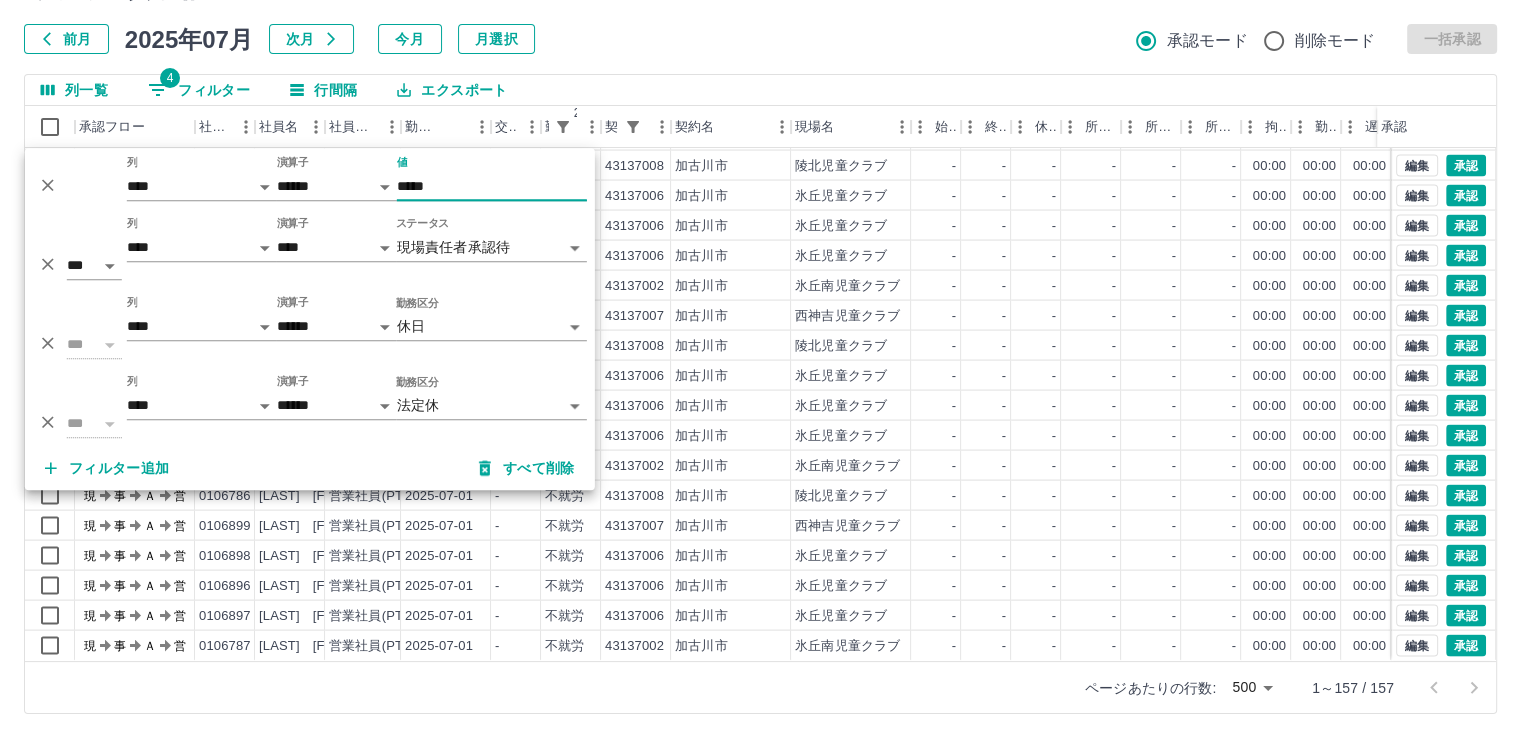 click on "*****" at bounding box center [492, 186] 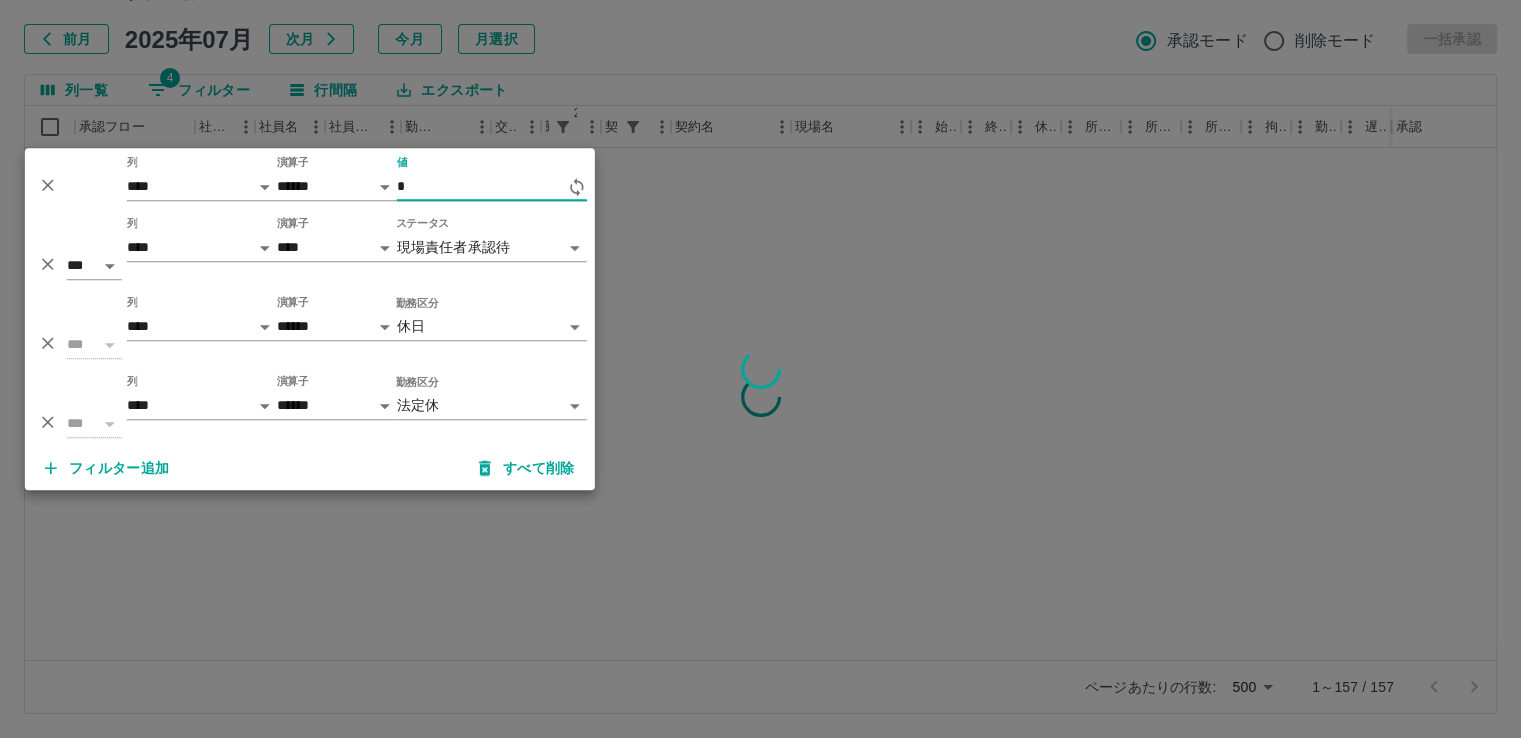 scroll, scrollTop: 0, scrollLeft: 0, axis: both 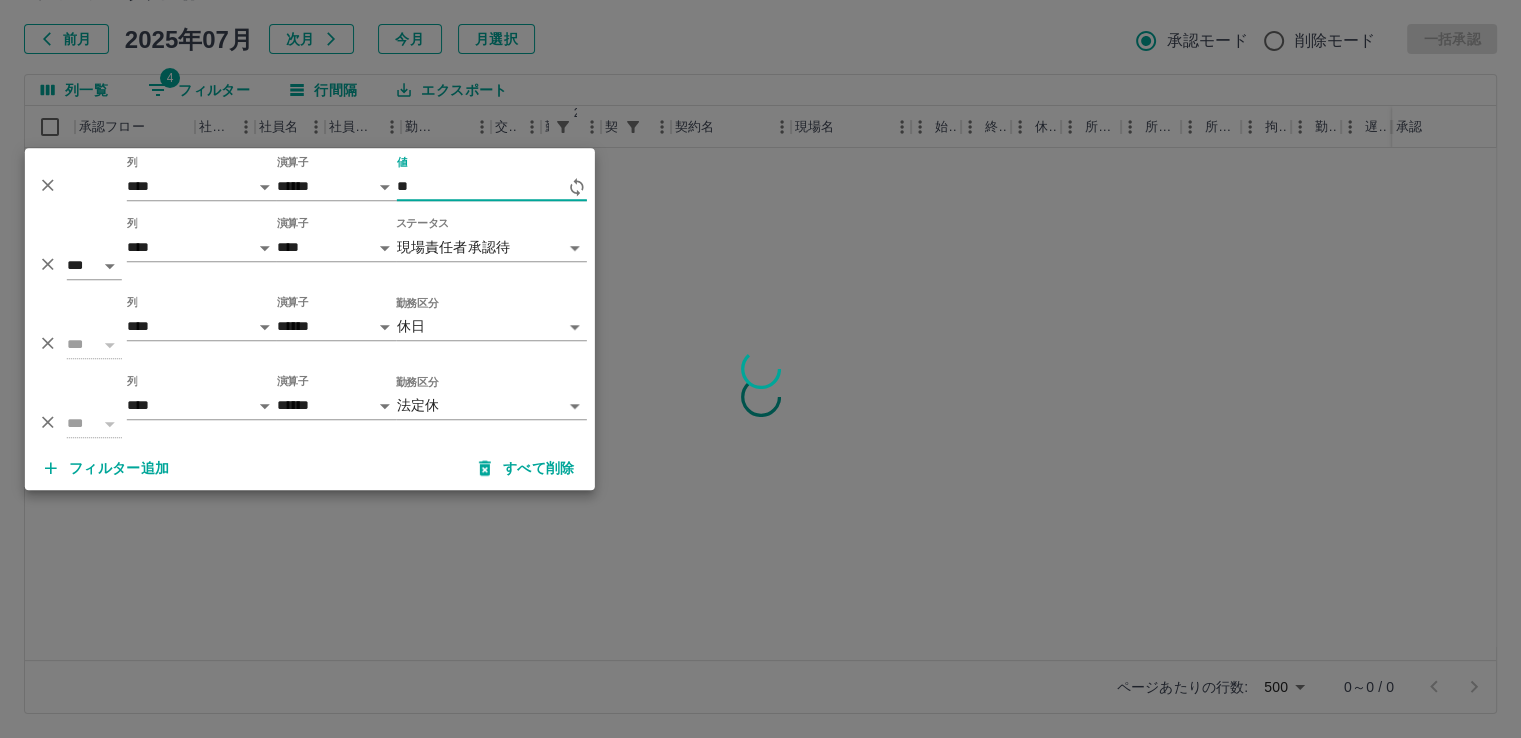 type on "*" 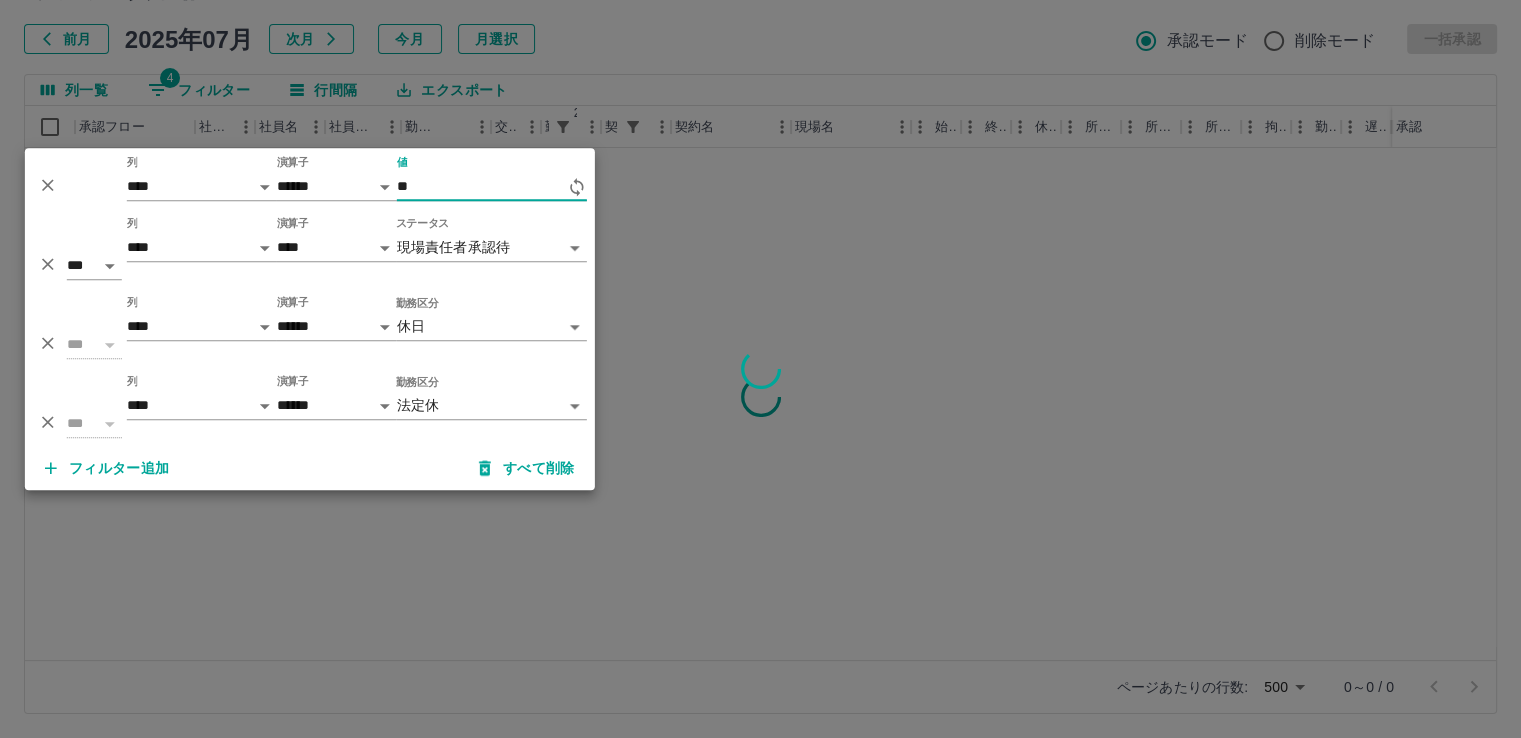 type on "*" 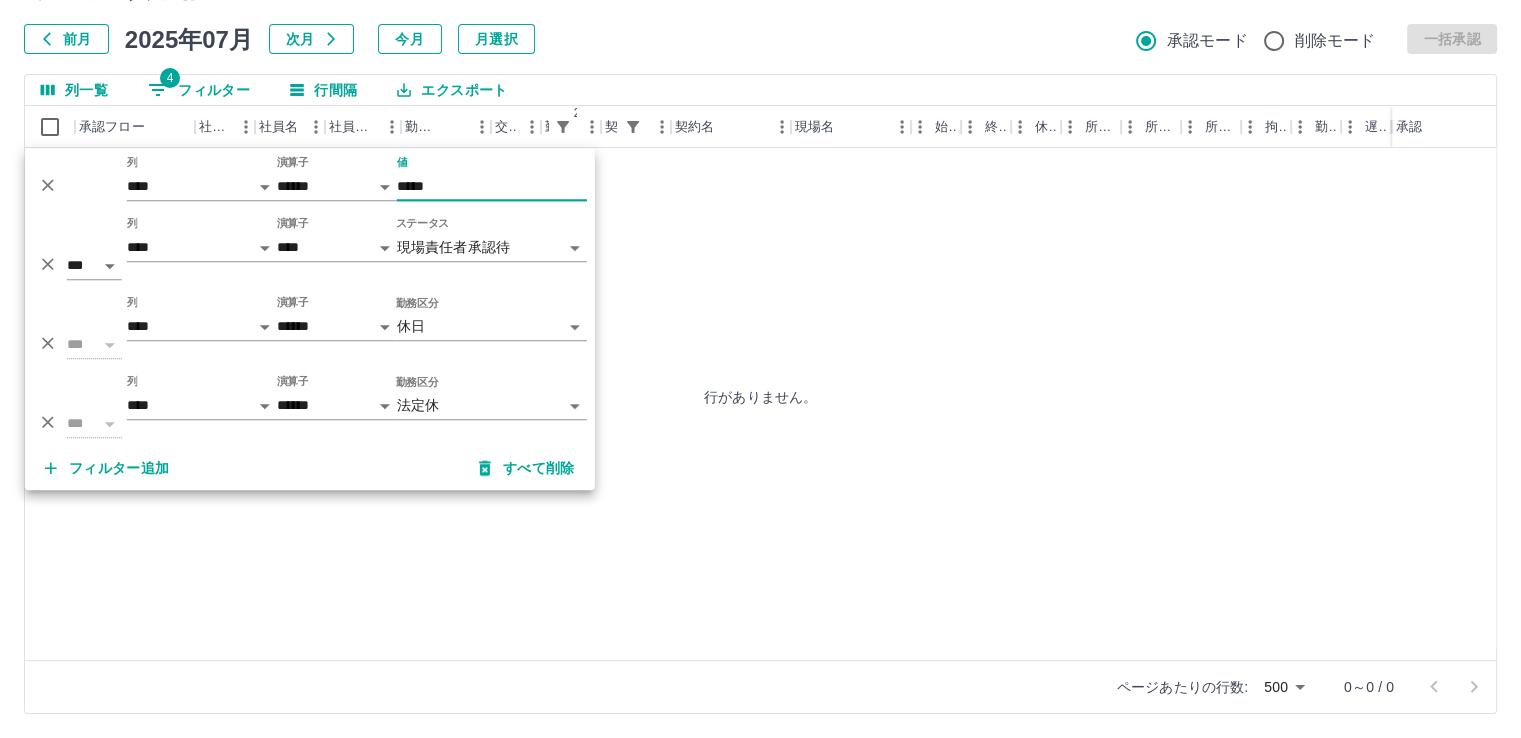 click on "*****" at bounding box center [492, 186] 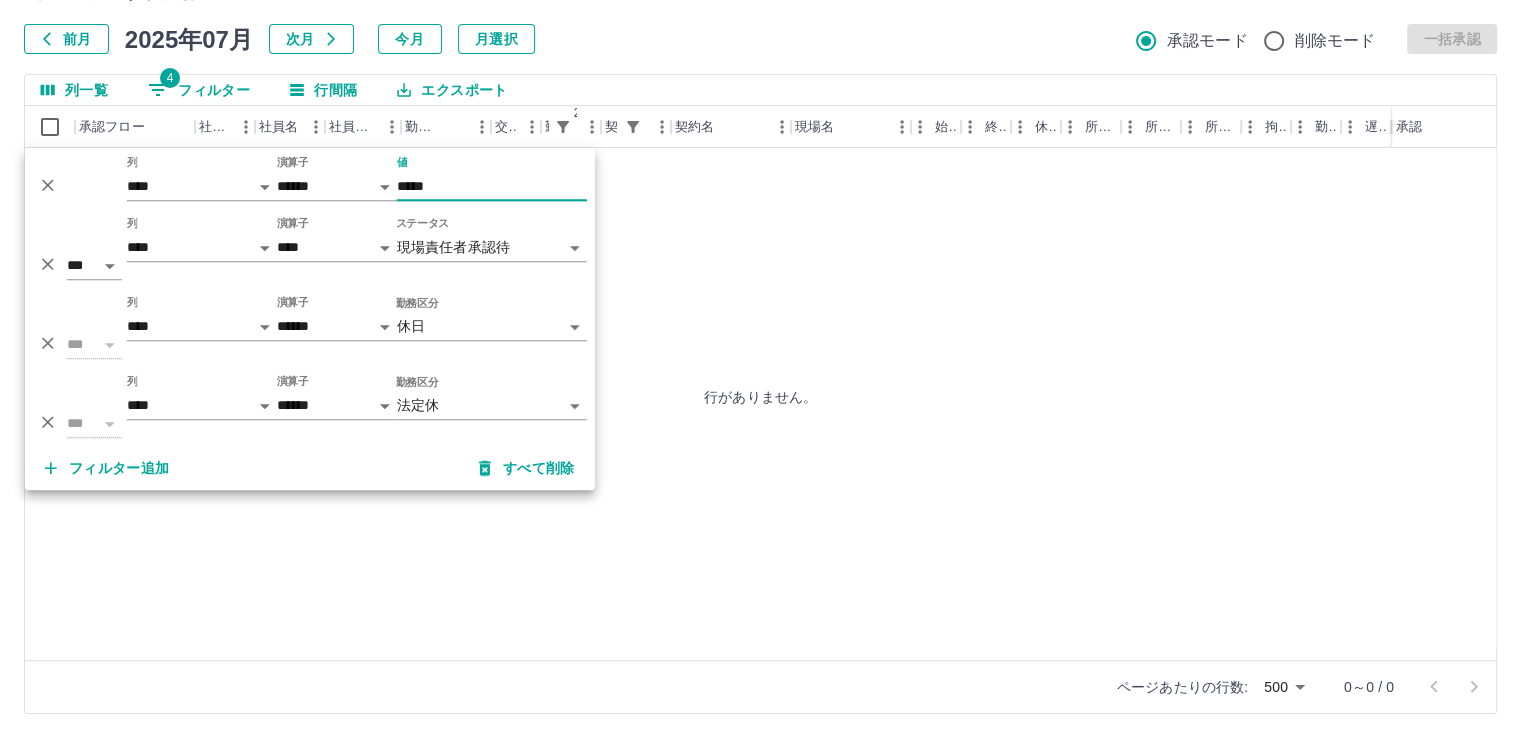 type on "*****" 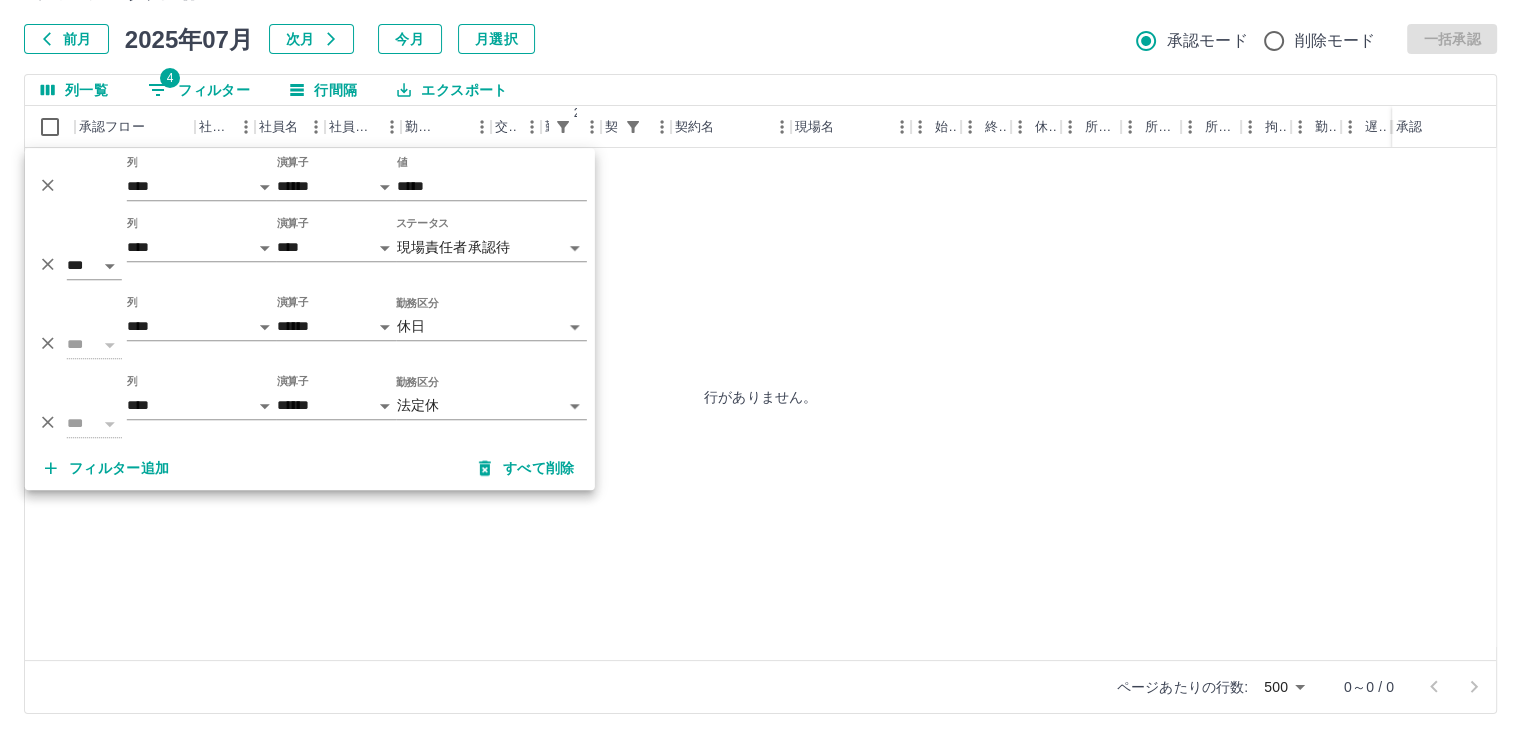 click on "前月 2025年07月 次月 今月 月選択 承認モード 削除モード 一括承認" at bounding box center [760, 39] 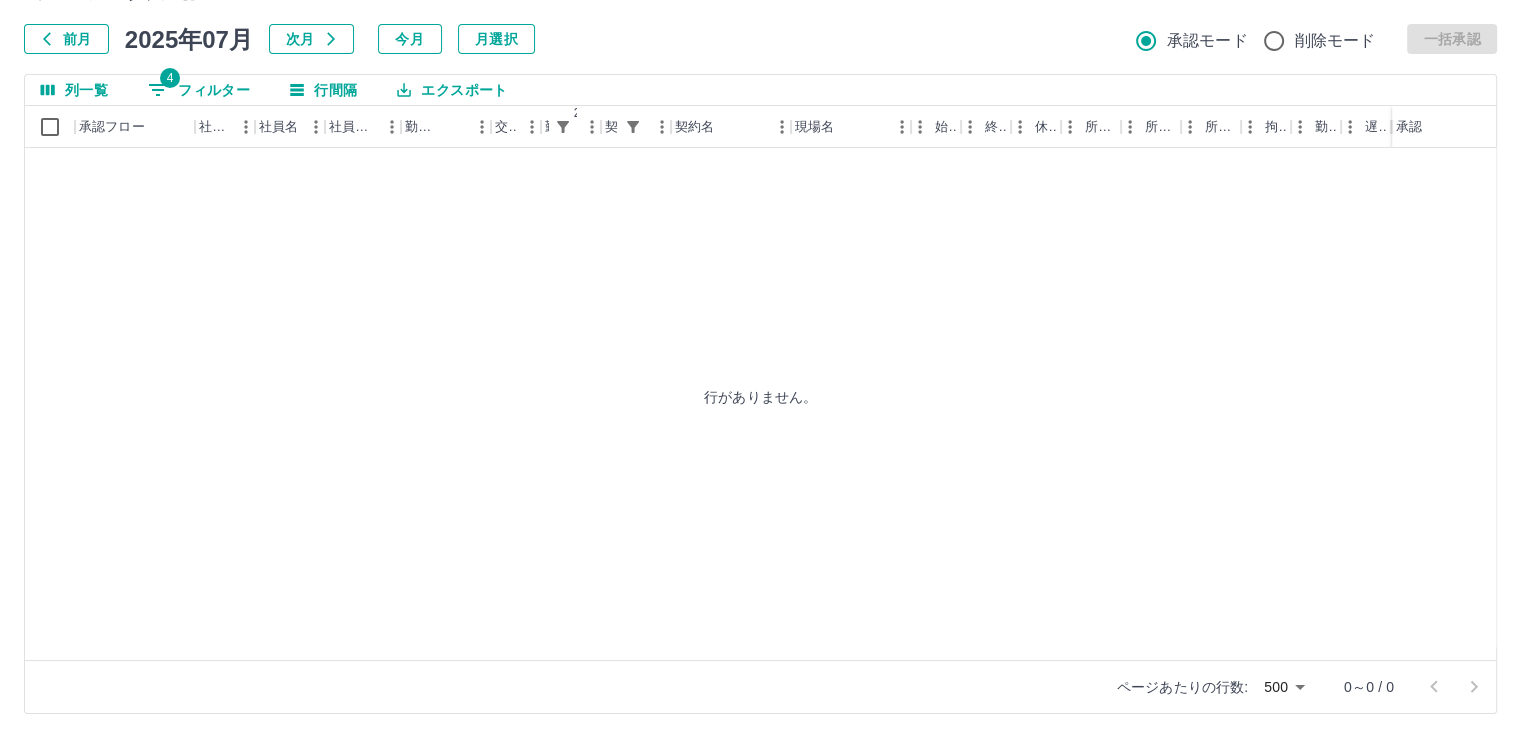 scroll, scrollTop: 0, scrollLeft: 0, axis: both 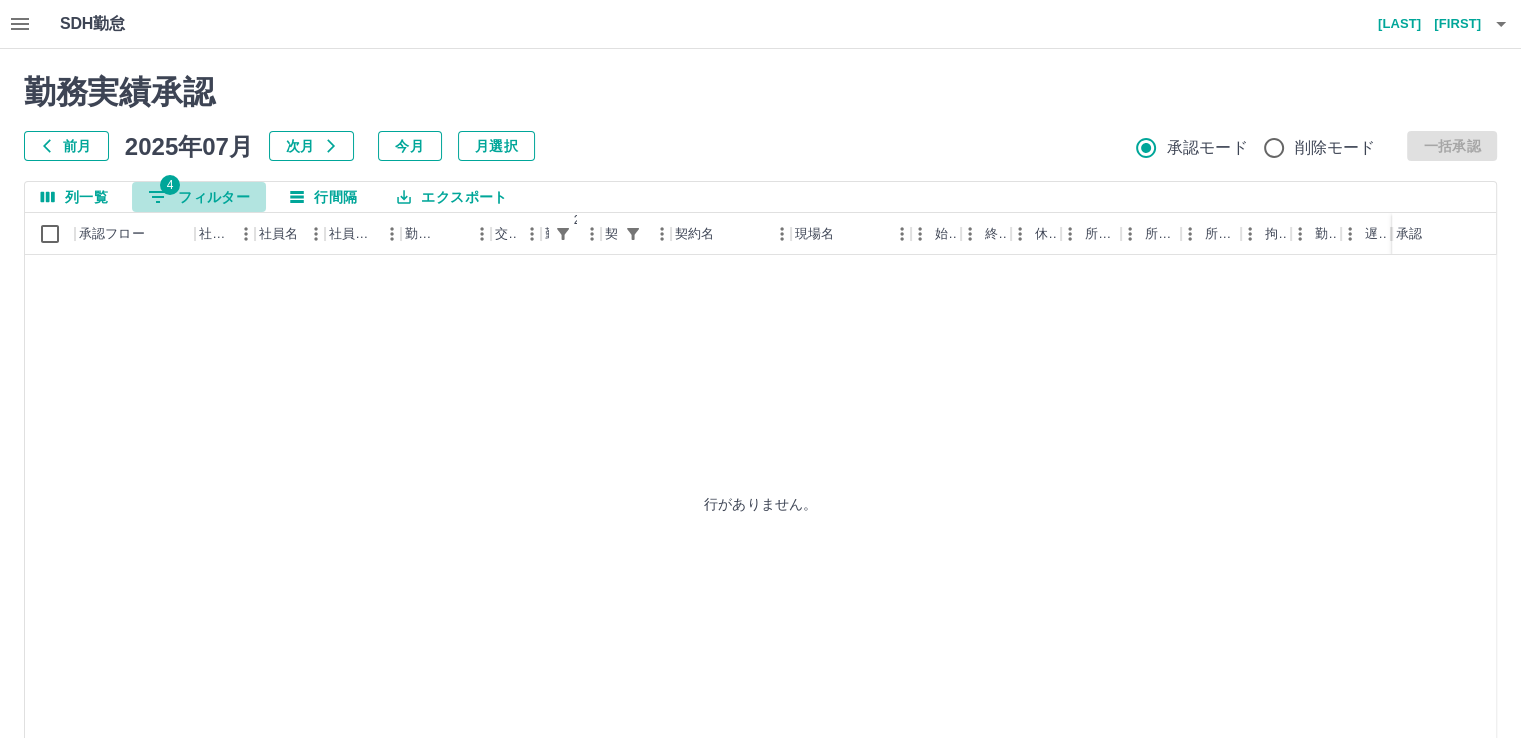 click on "4 フィルター" at bounding box center (199, 197) 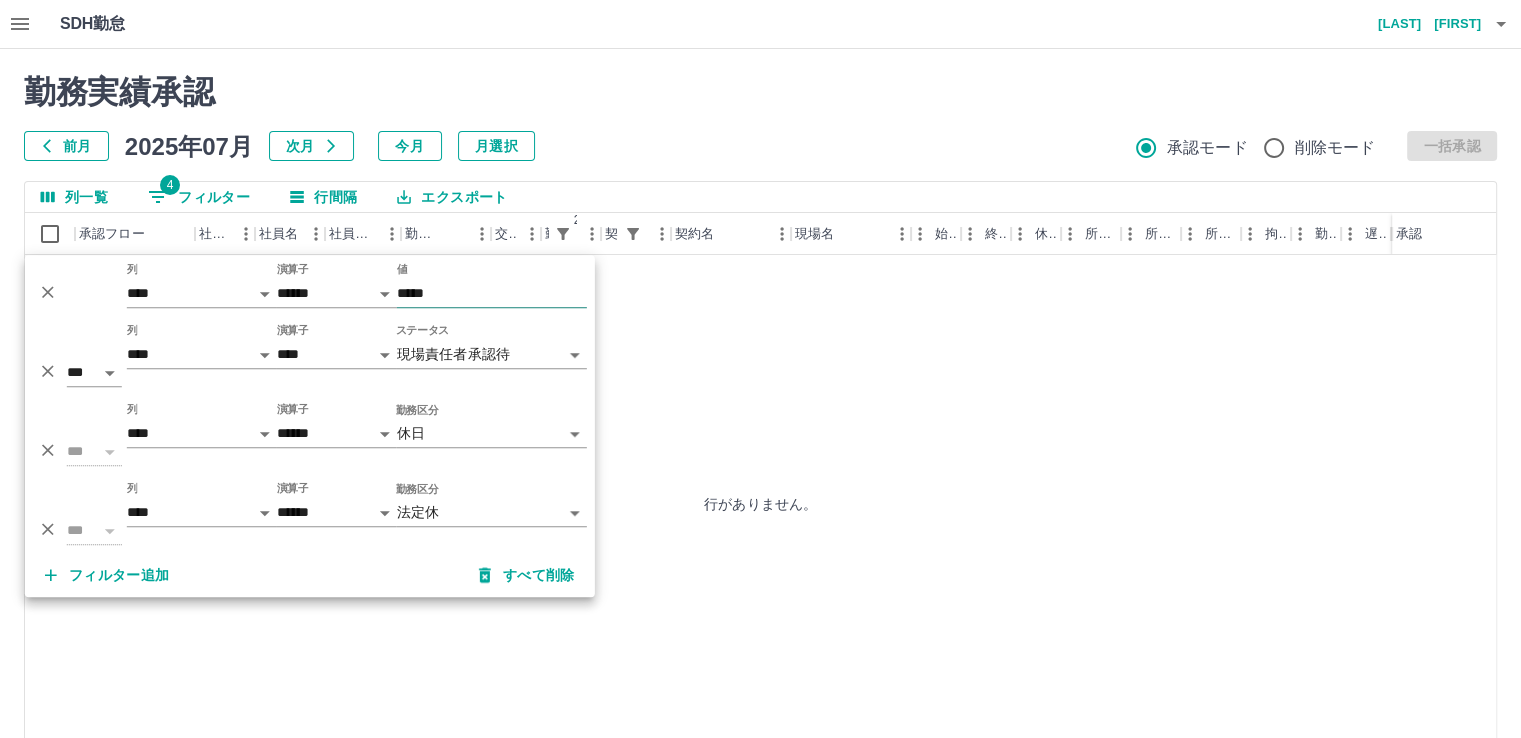 click on "*****" at bounding box center [492, 293] 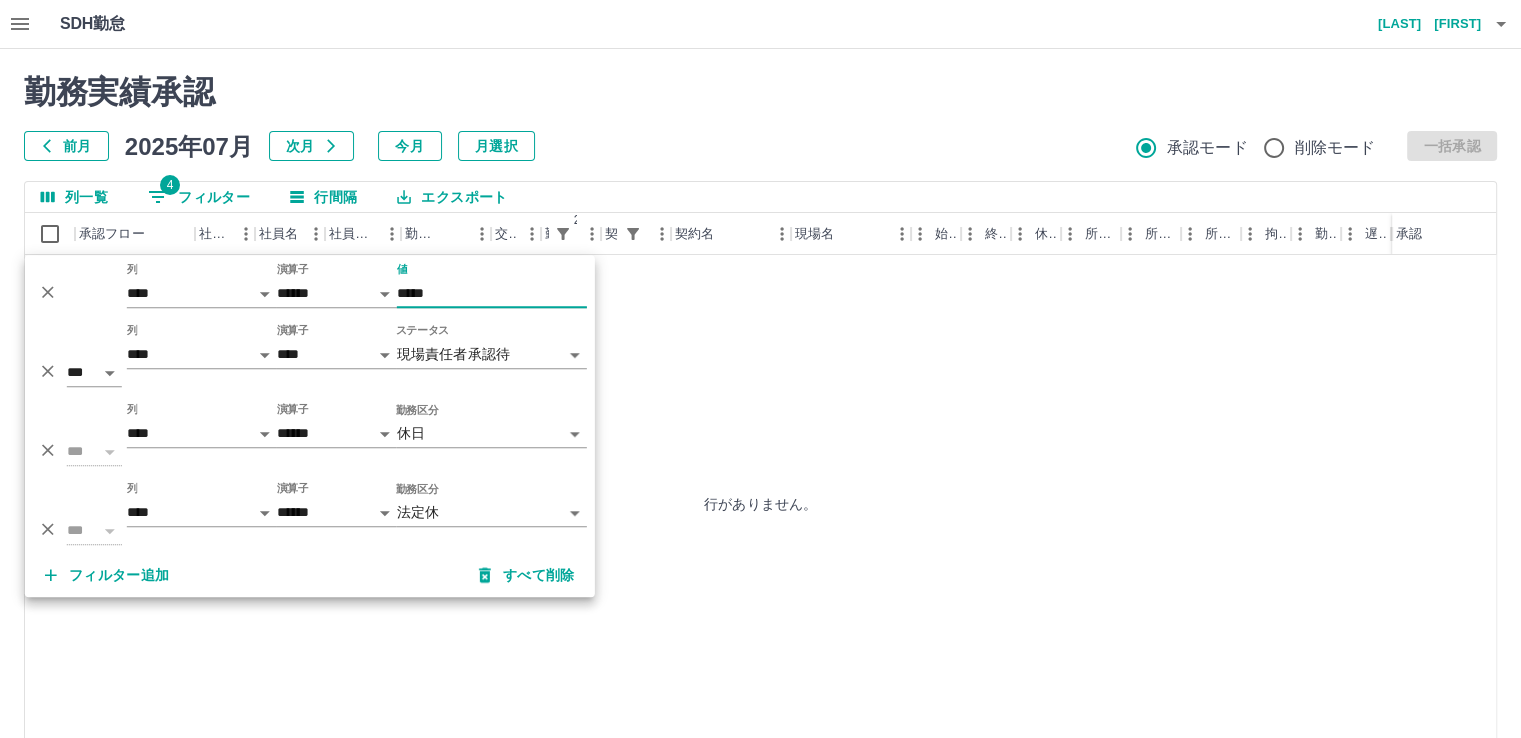 click on "勤務実績承認" at bounding box center (760, 92) 